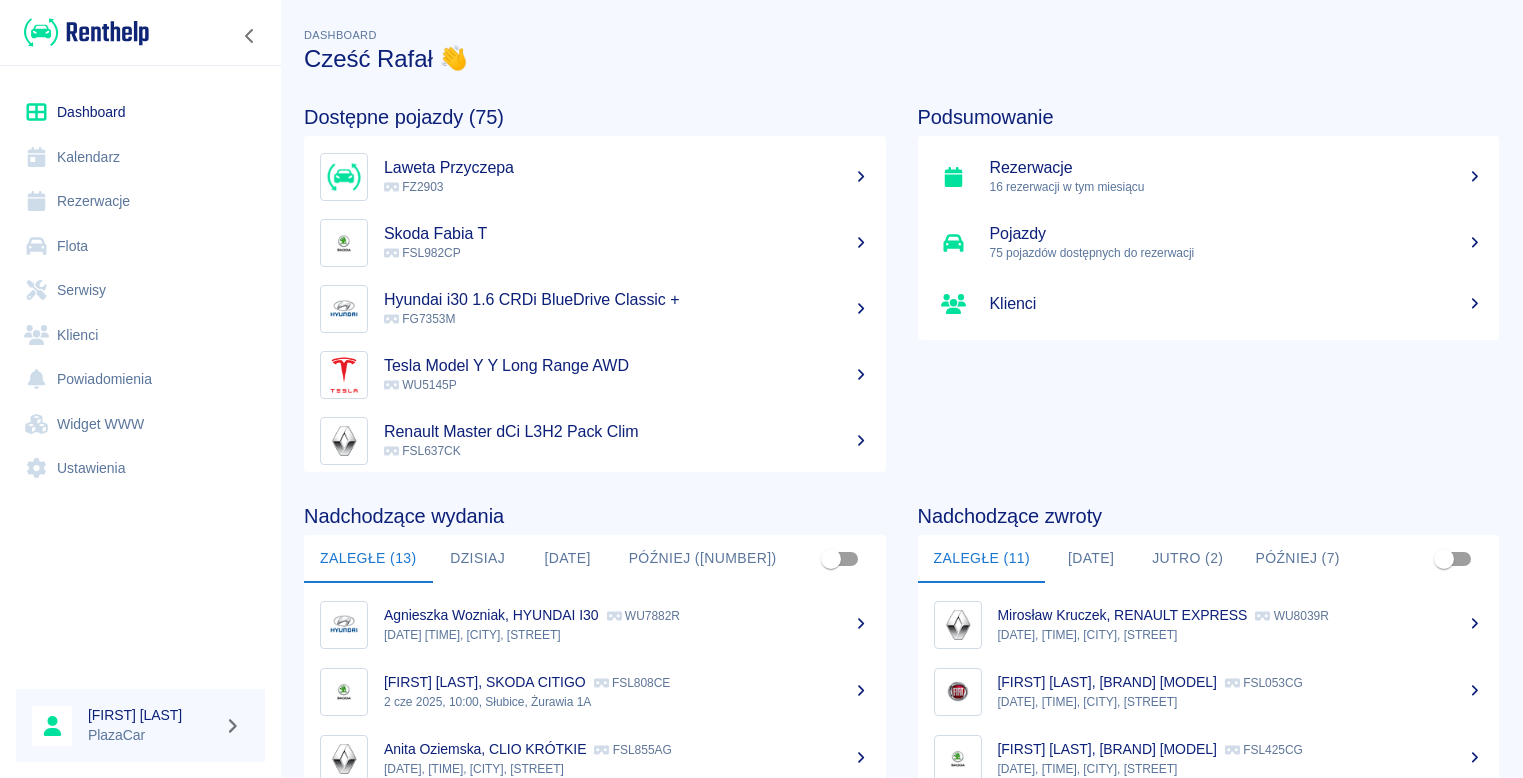 scroll, scrollTop: 0, scrollLeft: 0, axis: both 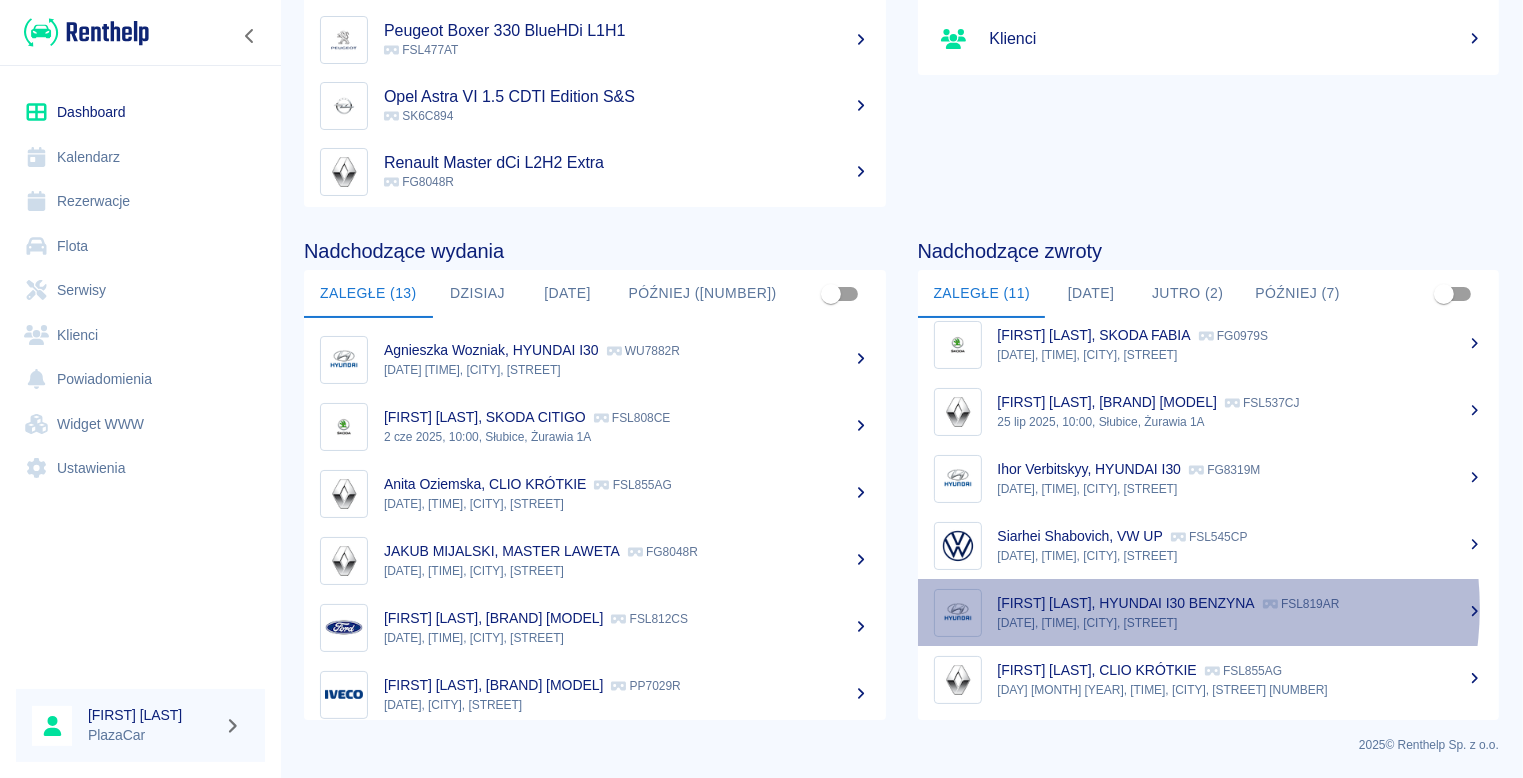click on "[FIRST] [LAST], HYUNDAI I30 BENZYNA" at bounding box center (1126, 603) 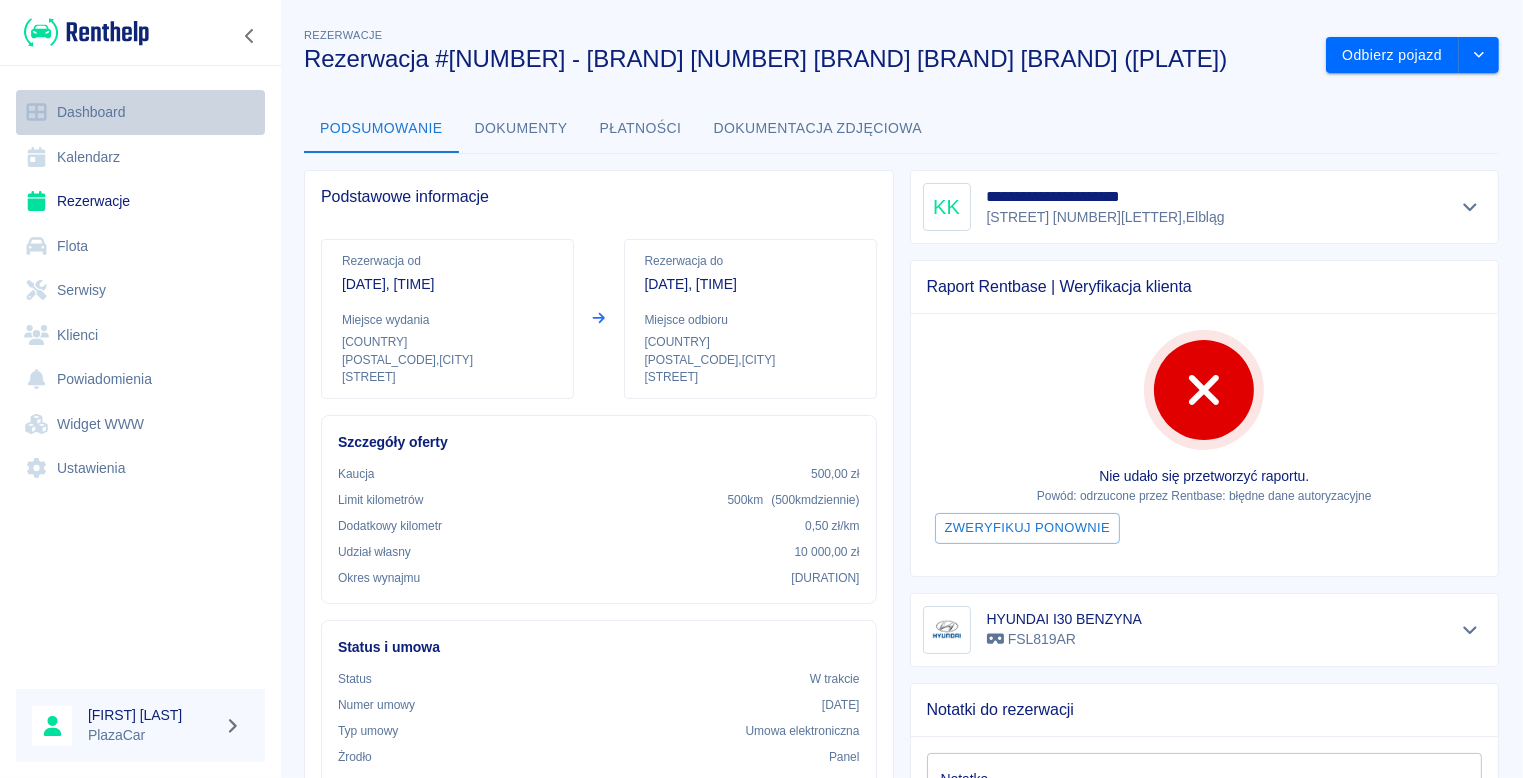 click on "Dashboard" at bounding box center [140, 112] 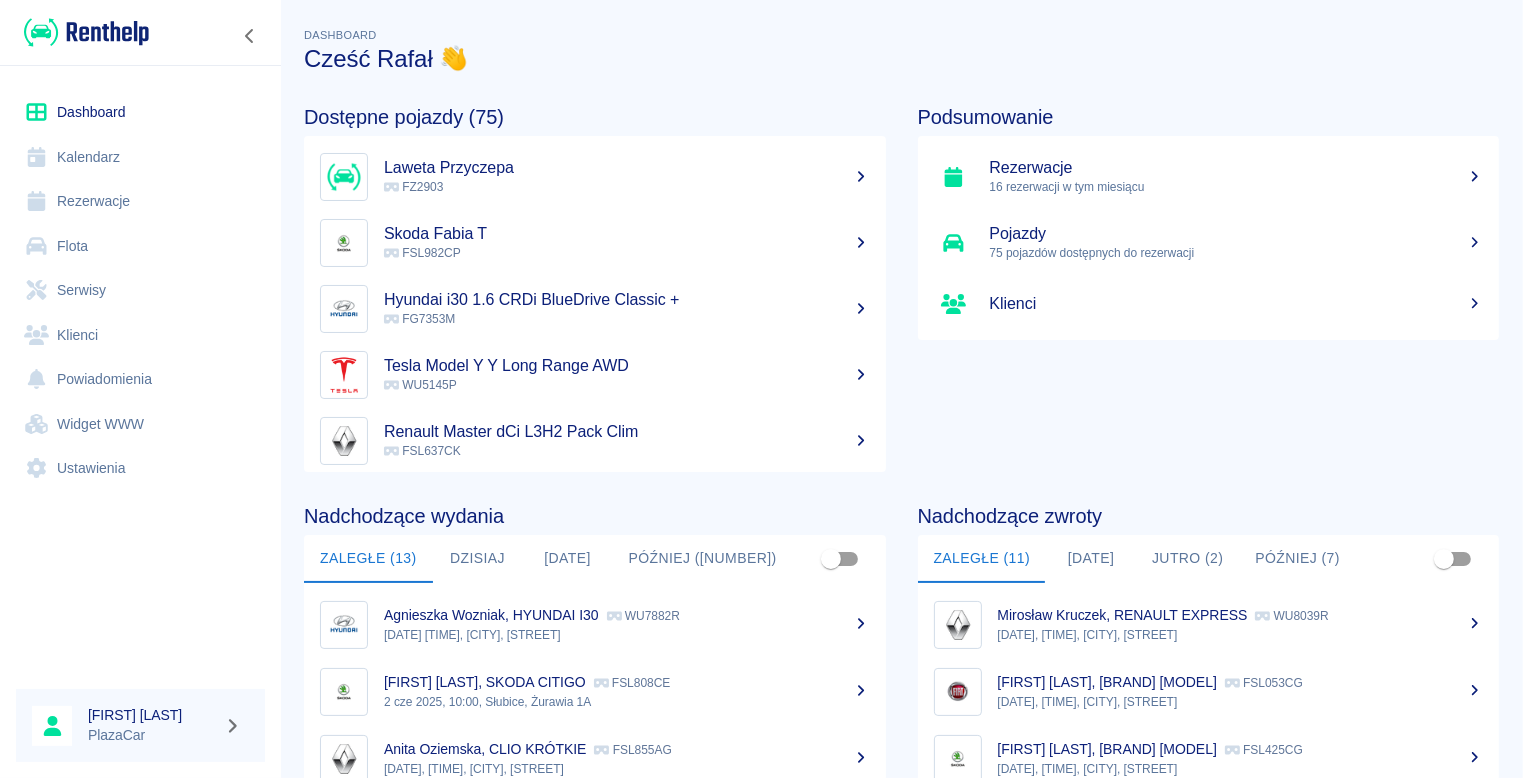 click on "Rezerwacje" at bounding box center (140, 201) 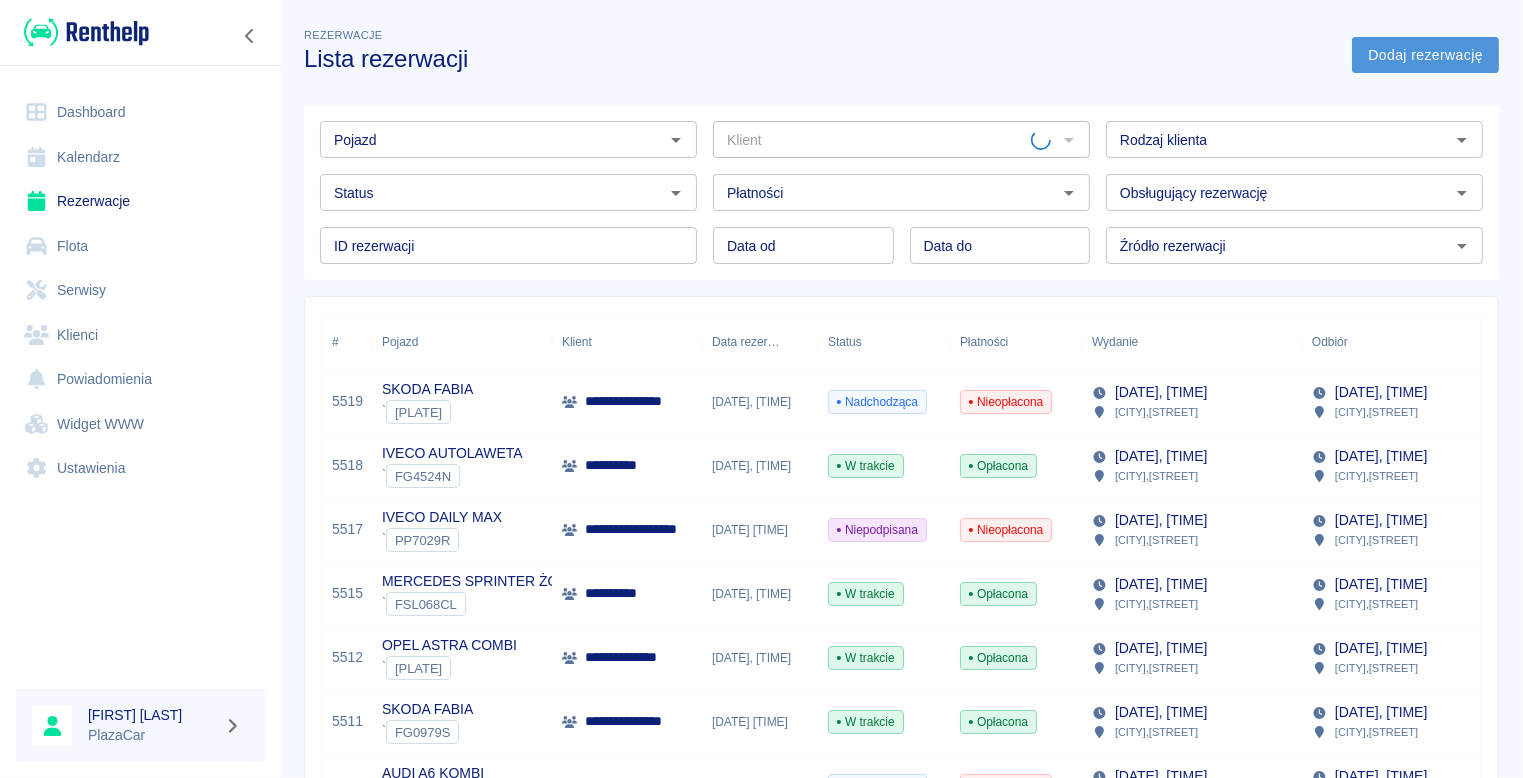 click on "Dodaj rezerwację" at bounding box center [1425, 55] 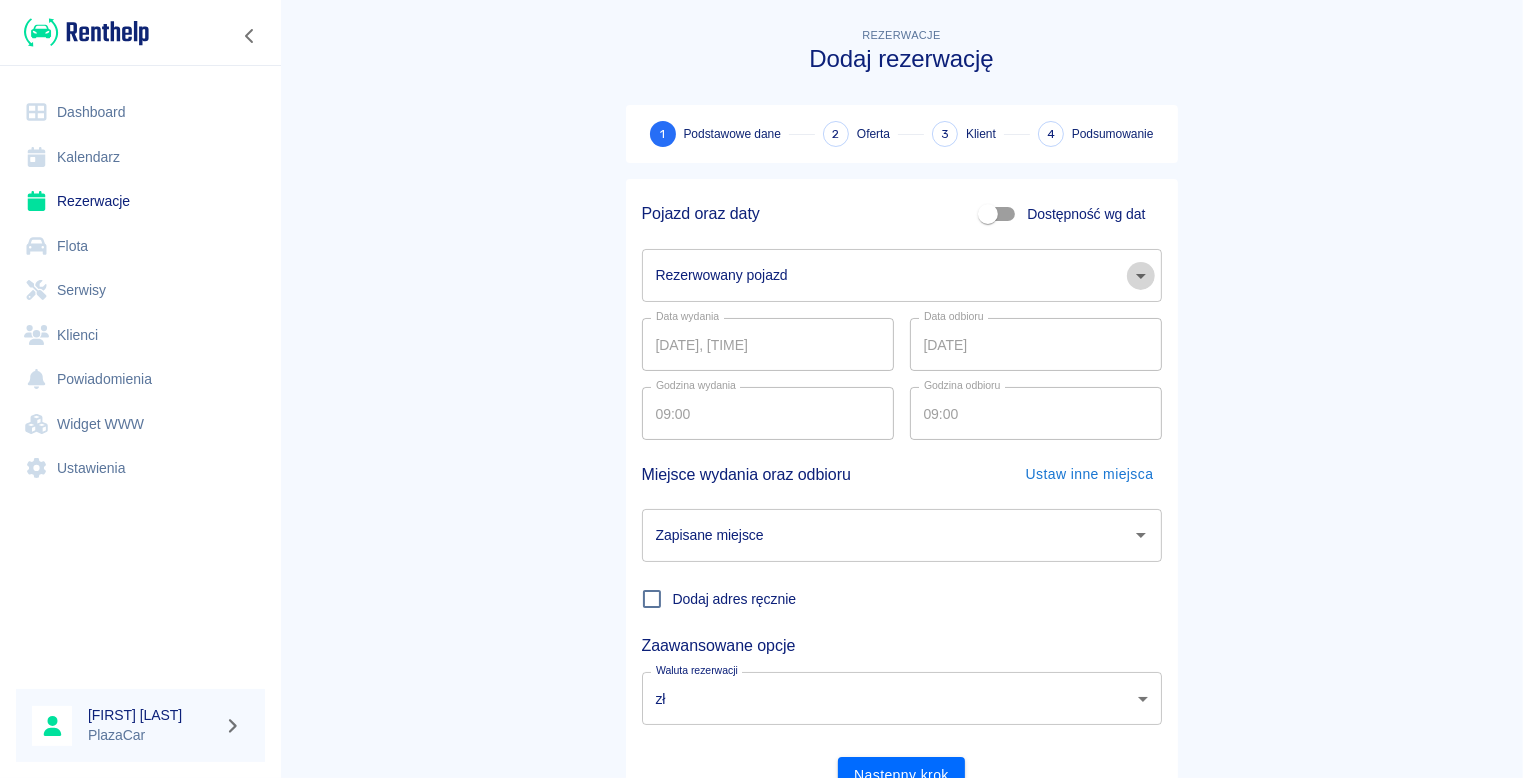 click 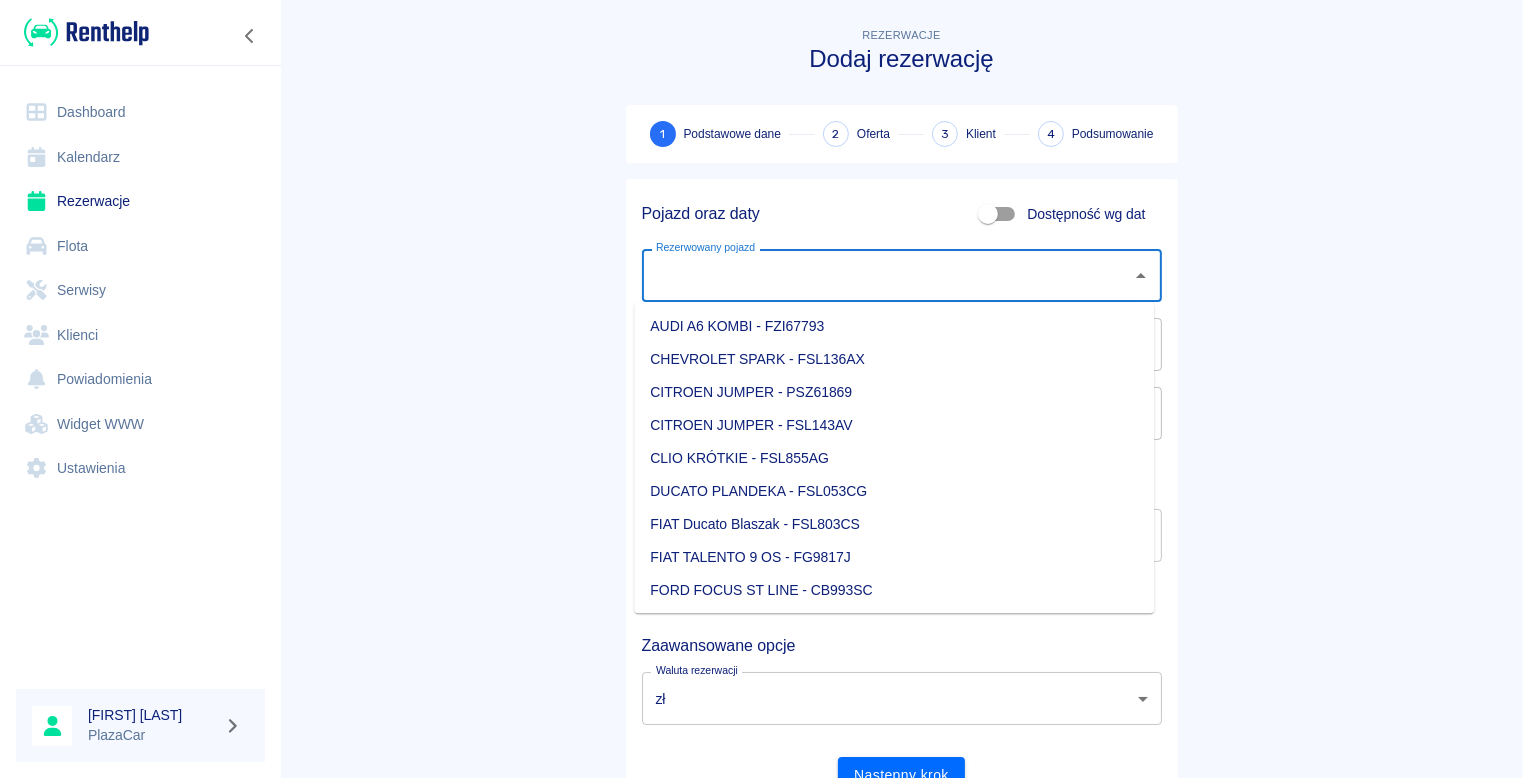 click on "FIAT Ducato Blaszak - FSL803CS" at bounding box center (894, 524) 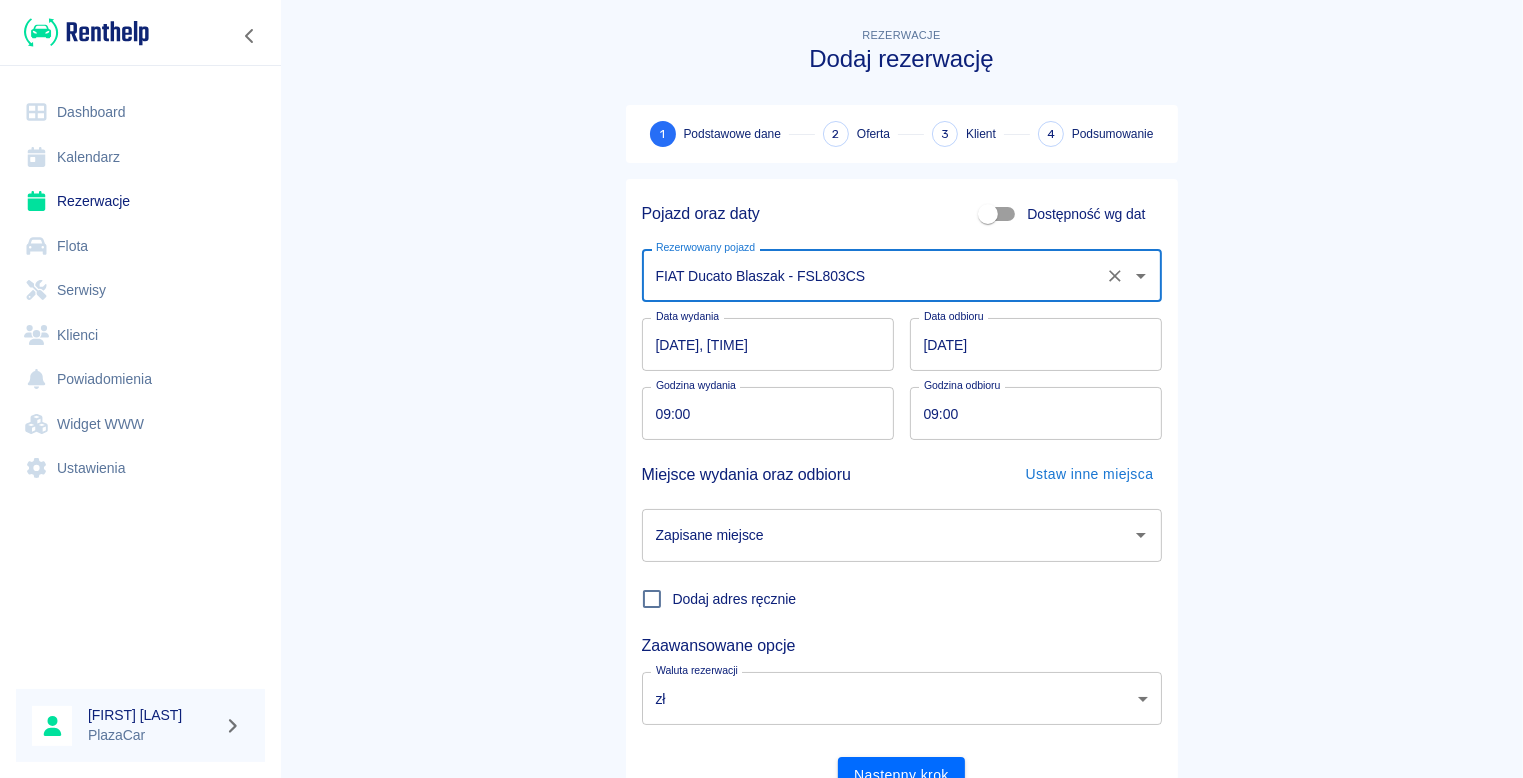 click 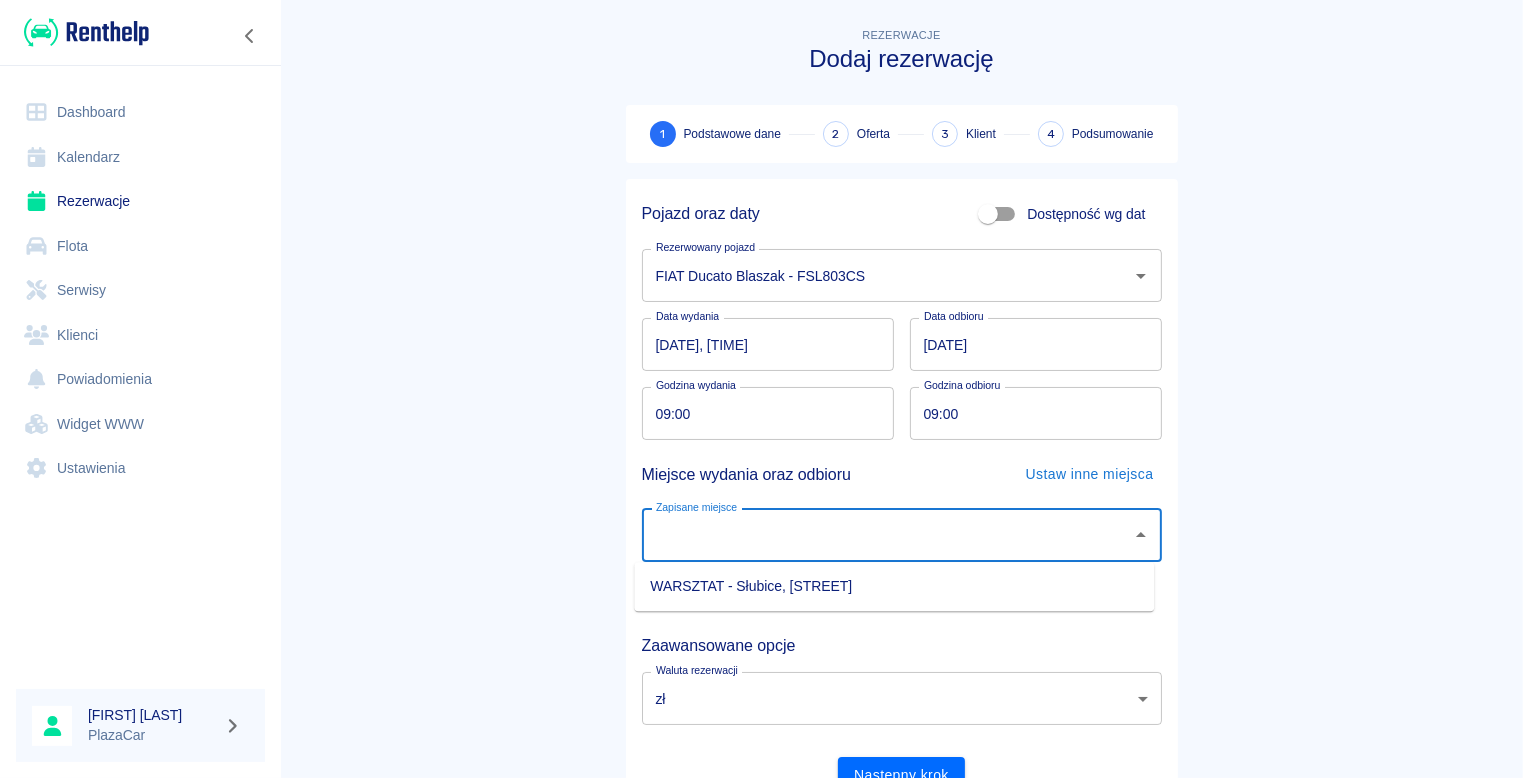 click on "WARSZTAT - Słubice, [STREET]" at bounding box center (894, 586) 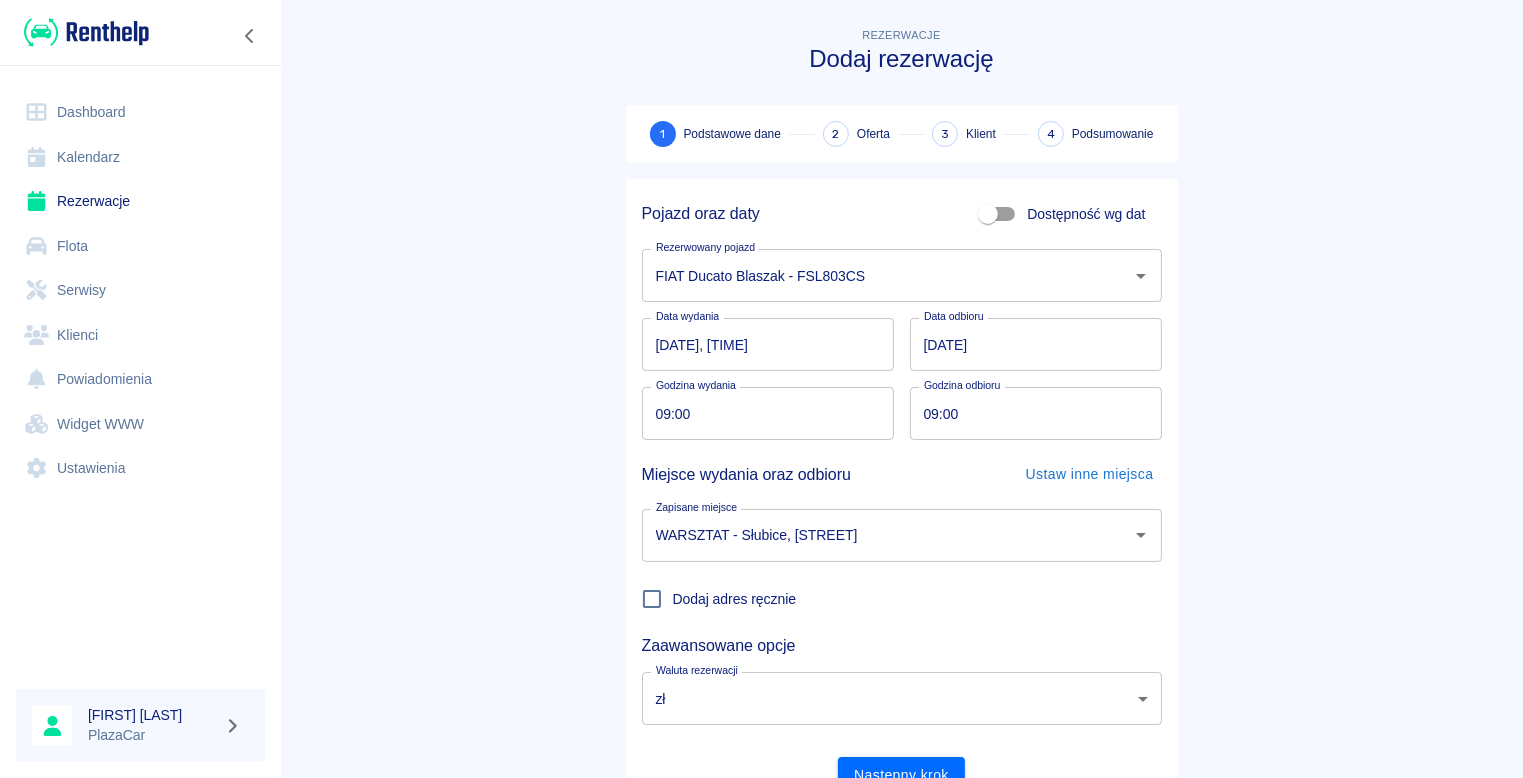 click on "Rezerwacja Dodaj rezerwację 1 Podstawowe dane 2 Oferta 3 Klient 4 Podsumowanie Pojazd oraz daty Dostępność wg dat Rezerwowany pojazd FIAT Ducato Blaszak - FSL803CS Rezerwowany pojazd Data wydania 01.08.2025 Data wydania Data odbioru 02.08.2025 Data odbioru Godzina wydania 09:00 Godzina wydania Godzina odbioru 09:00 Godzina odbioru Miejsce wydania oraz odbioru Ustaw inne miejsca Zapisane miejsce WARSZTAT - Słubice, Żurawia 1A Zapisane miejsce Dodaj adres ręcznie Zaawansowane opcje Waluta rezerwacji zł PLN Waluta rezerwacji Następny krok" at bounding box center (901, 417) 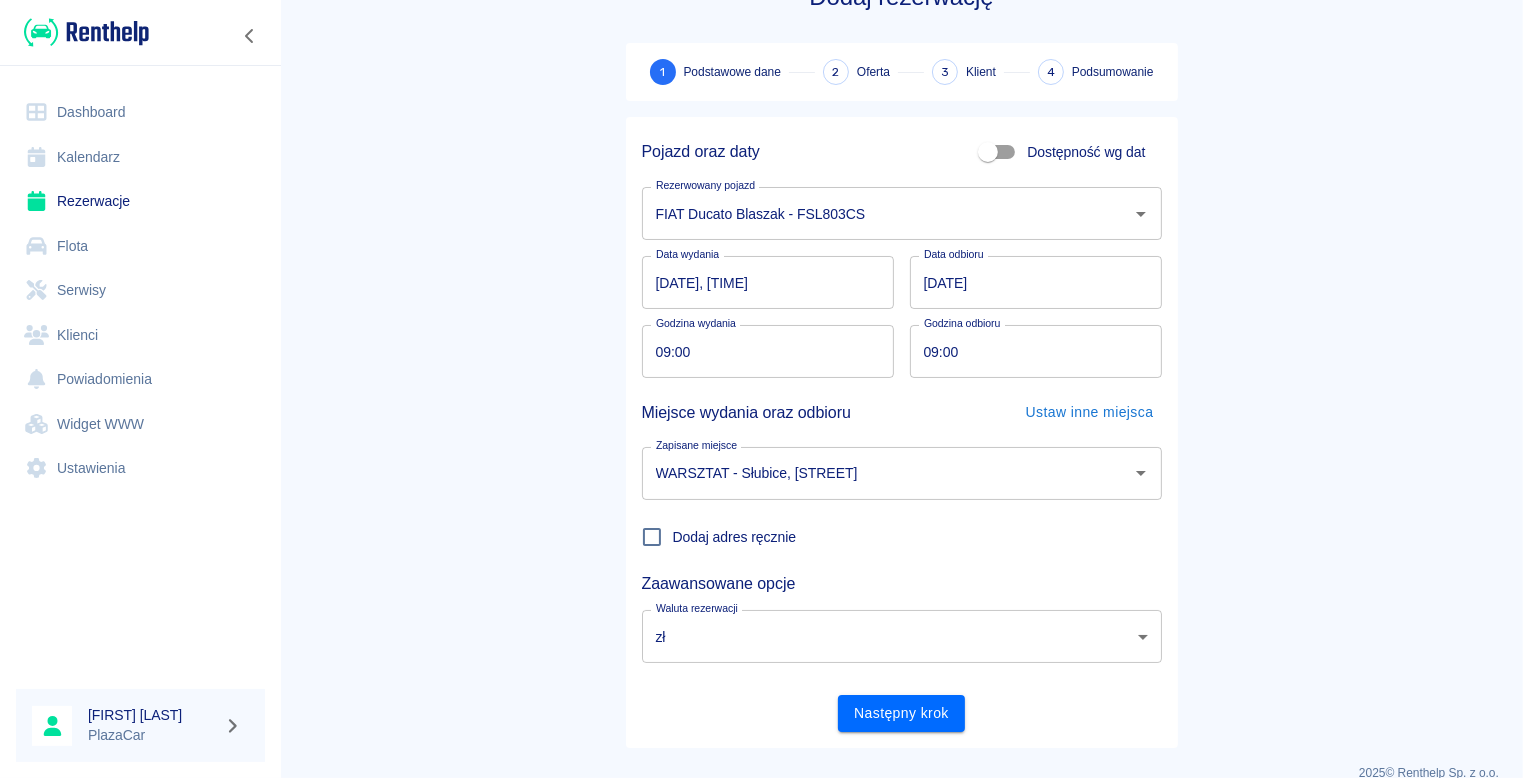 scroll, scrollTop: 90, scrollLeft: 0, axis: vertical 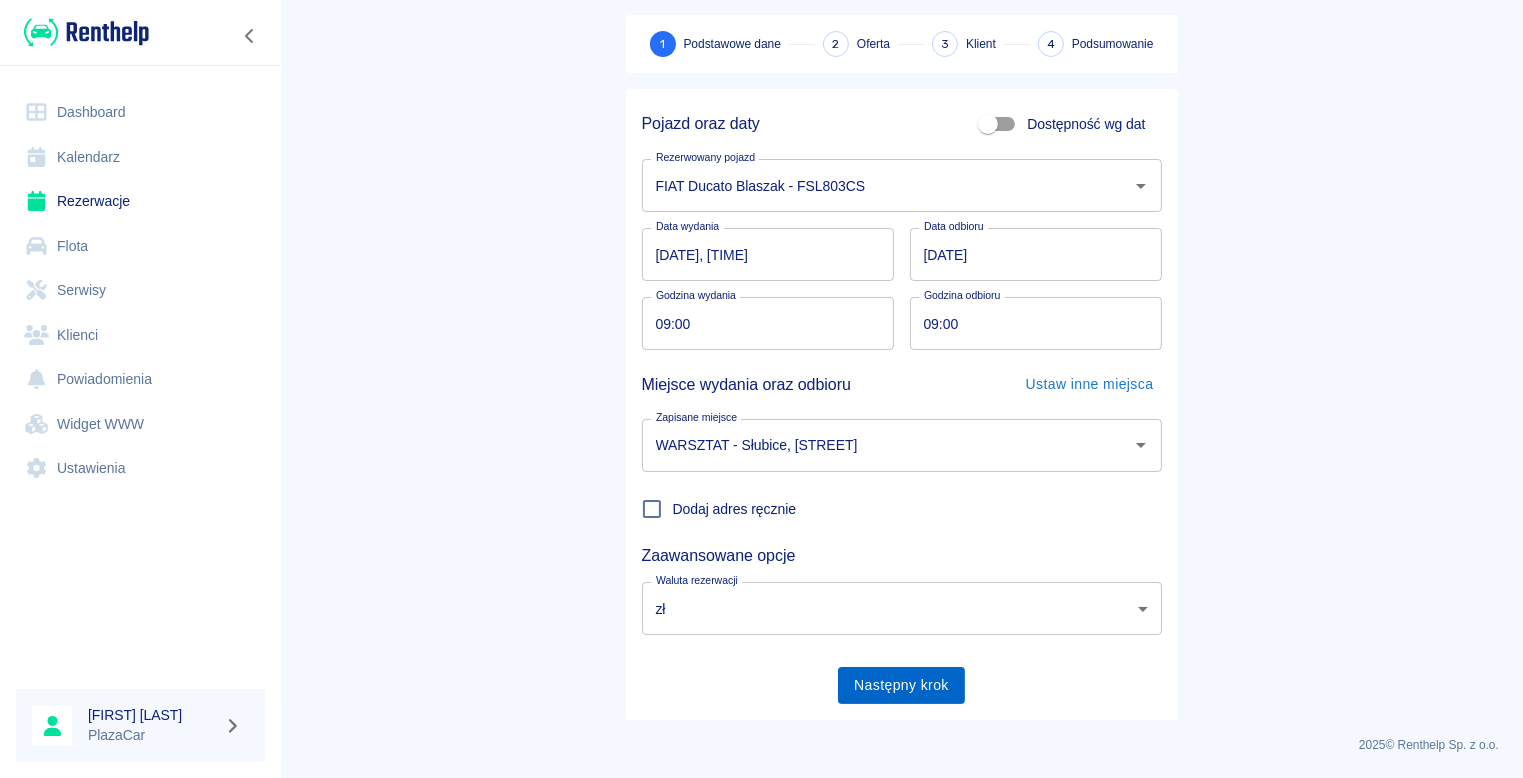 click on "Następny krok" at bounding box center [901, 685] 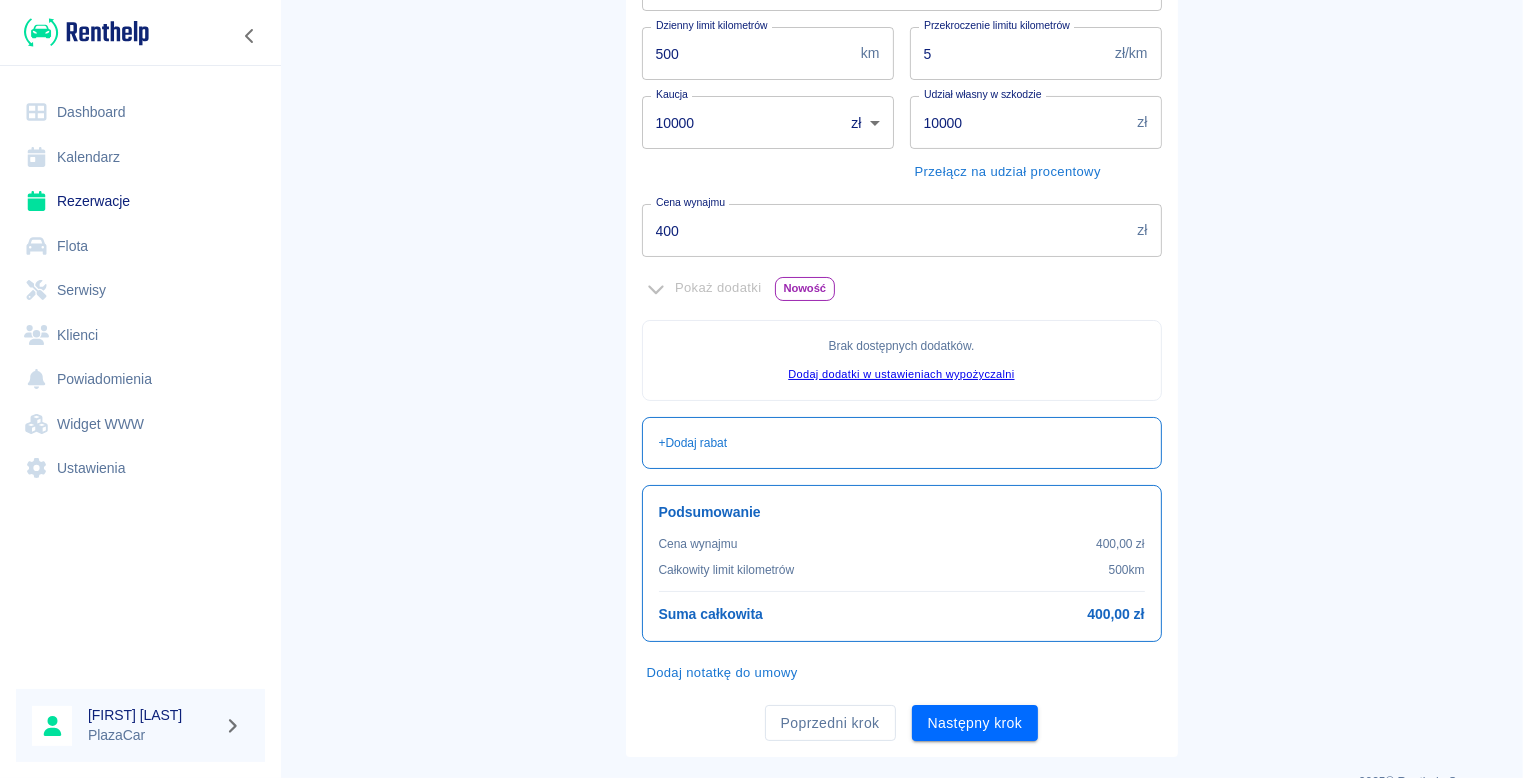 scroll, scrollTop: 376, scrollLeft: 0, axis: vertical 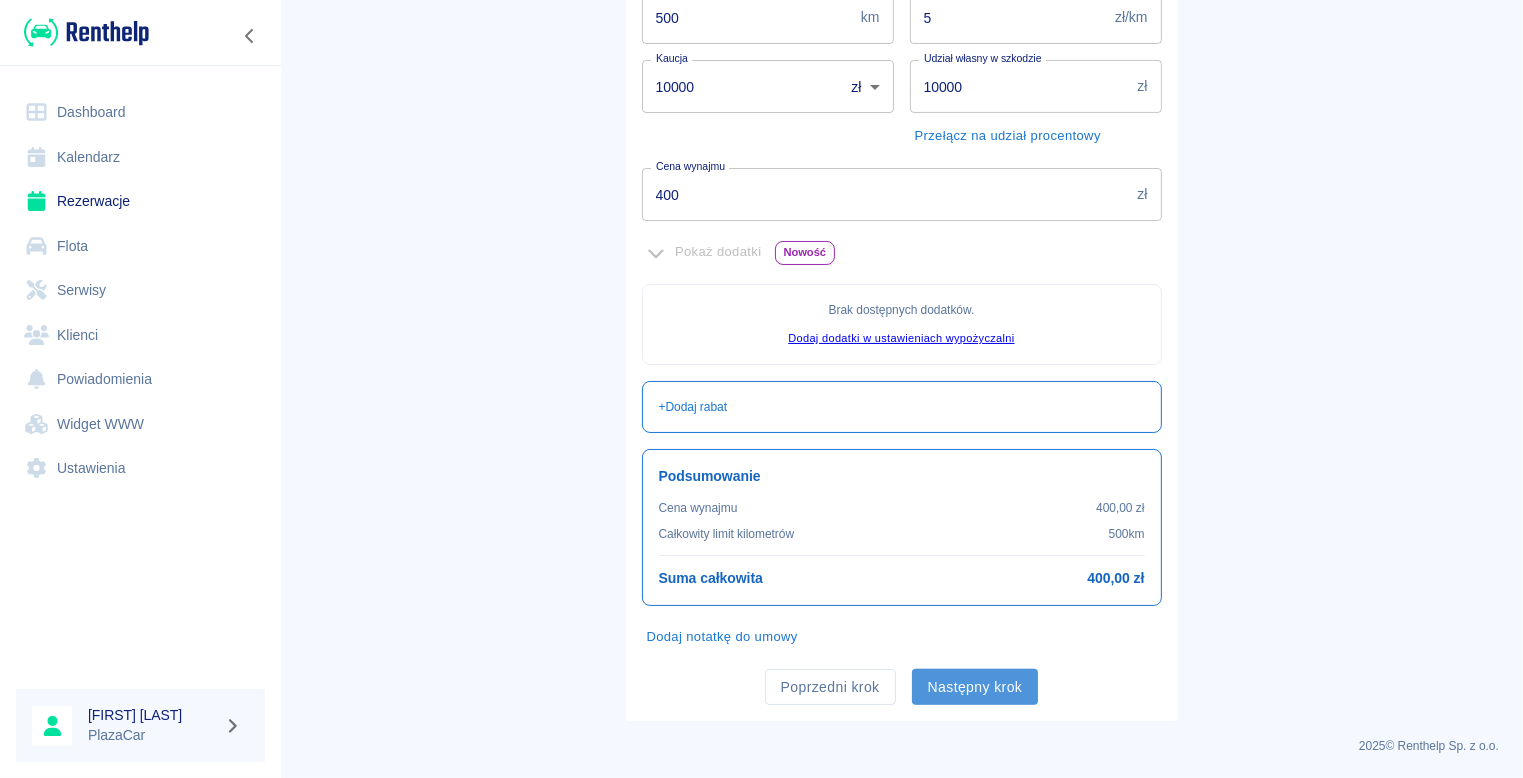 click on "Następny krok" at bounding box center (975, 687) 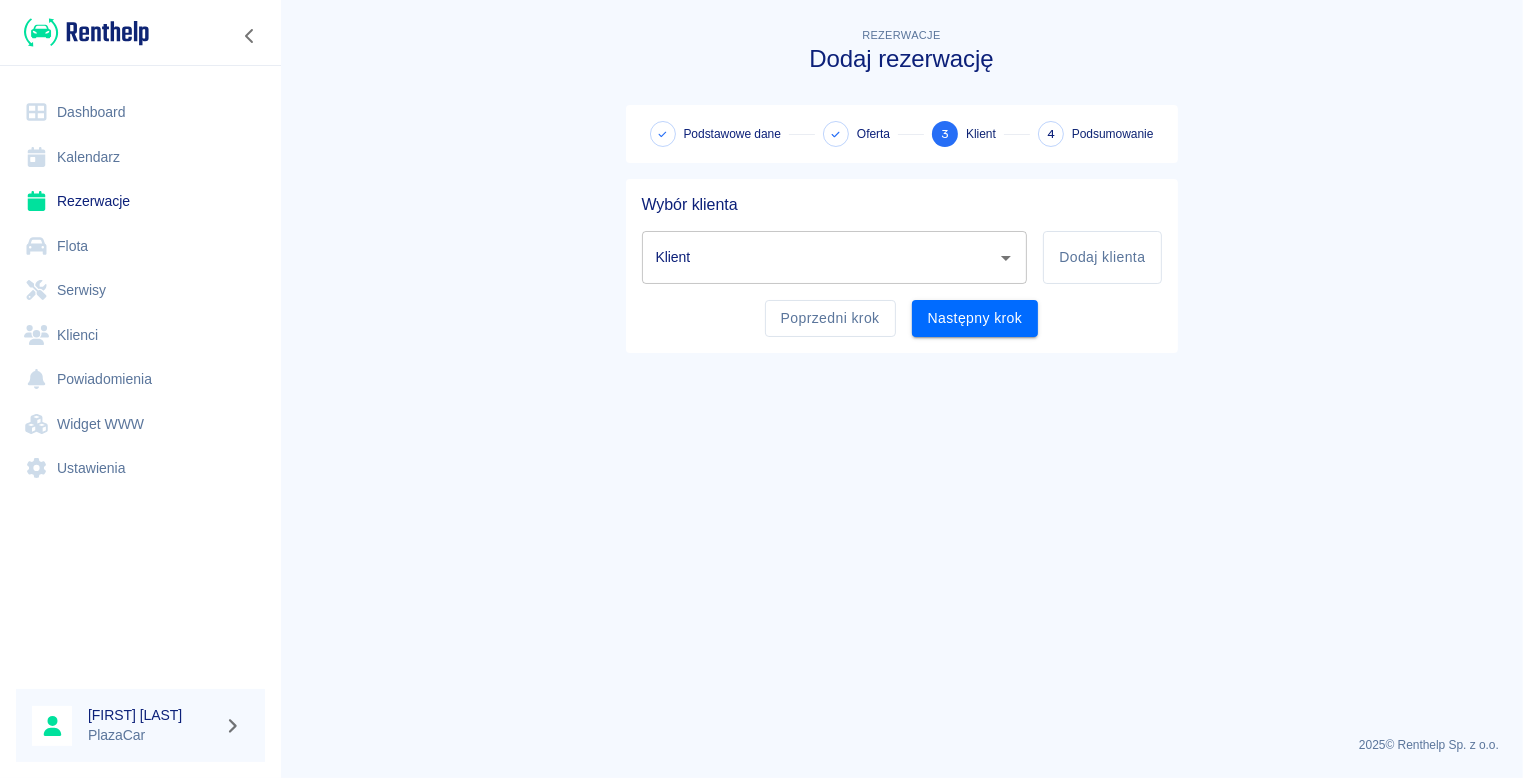 click on "Klient" at bounding box center [820, 257] 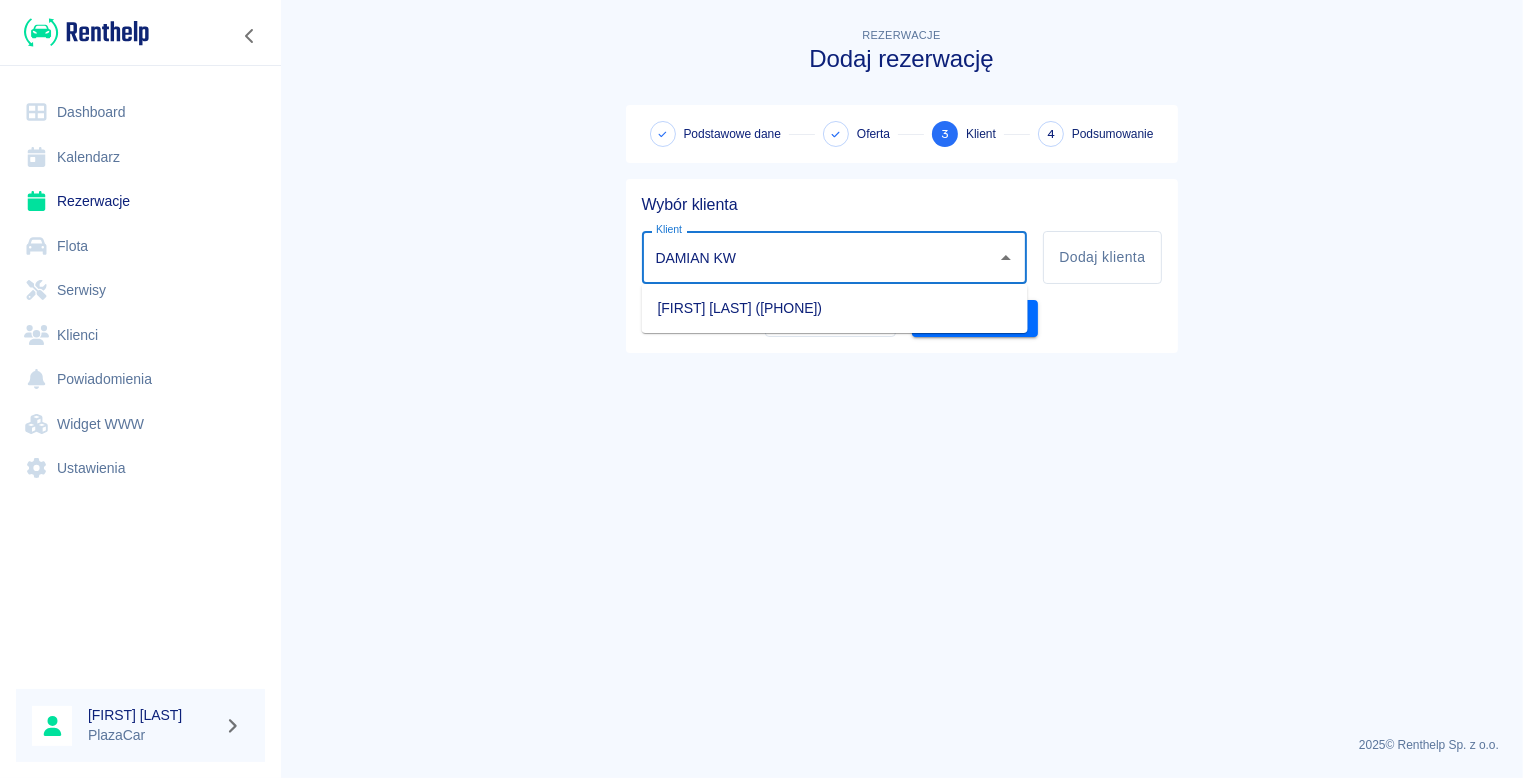 click on "[FIRST] [LAST] ([PHONE])" at bounding box center [835, 308] 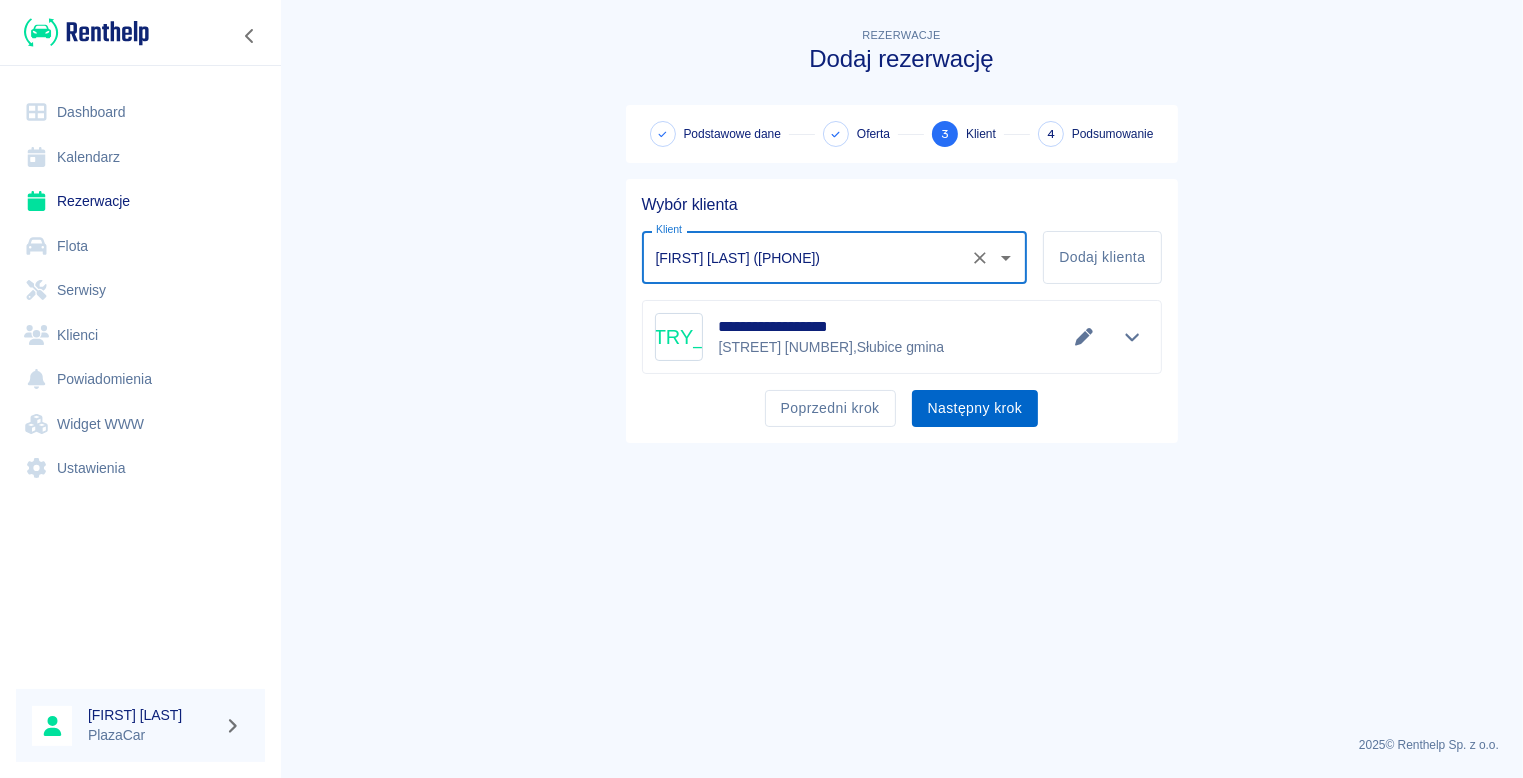 type on "[FIRST] [LAST] ([PHONE])" 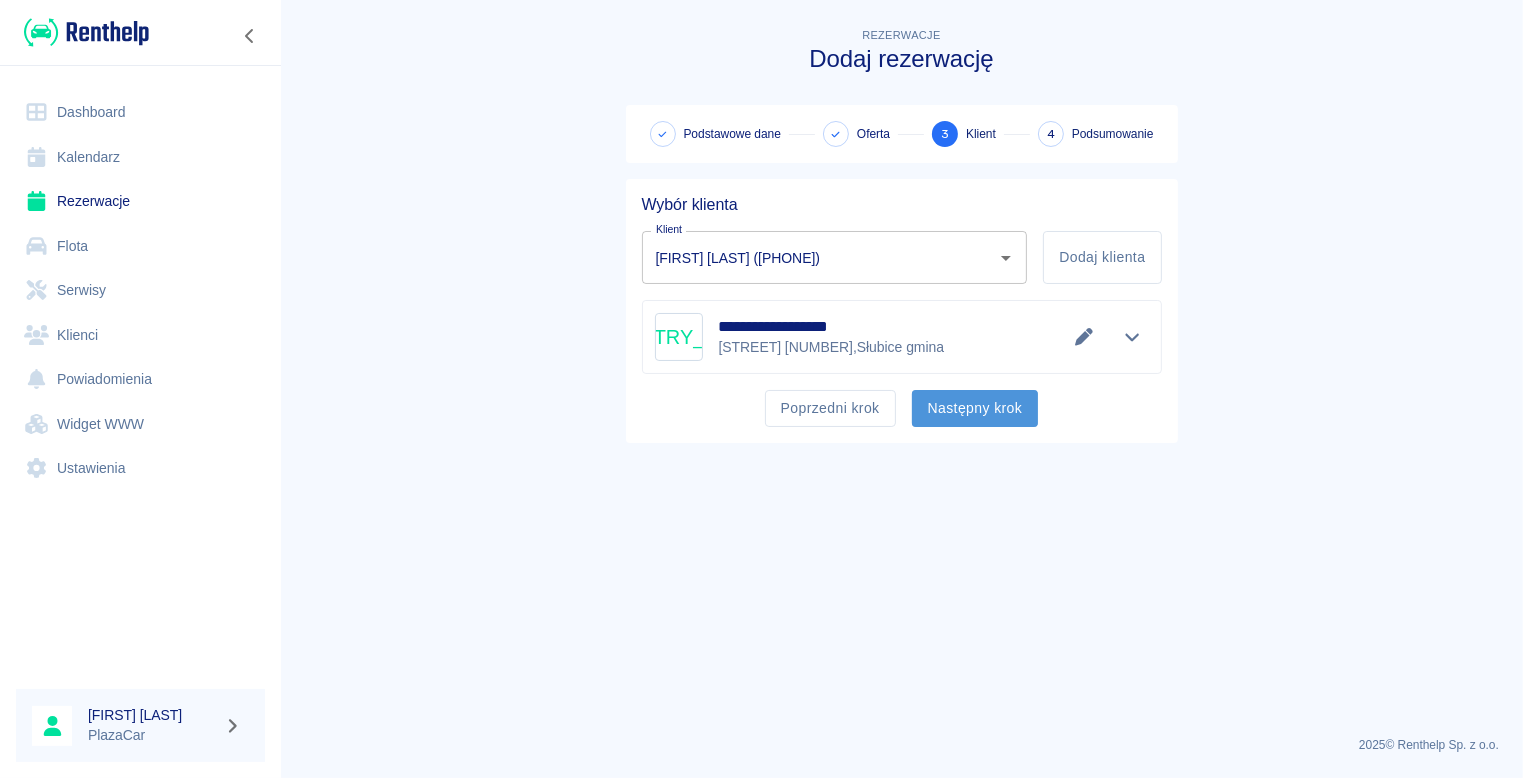 click on "Następny krok" at bounding box center [975, 408] 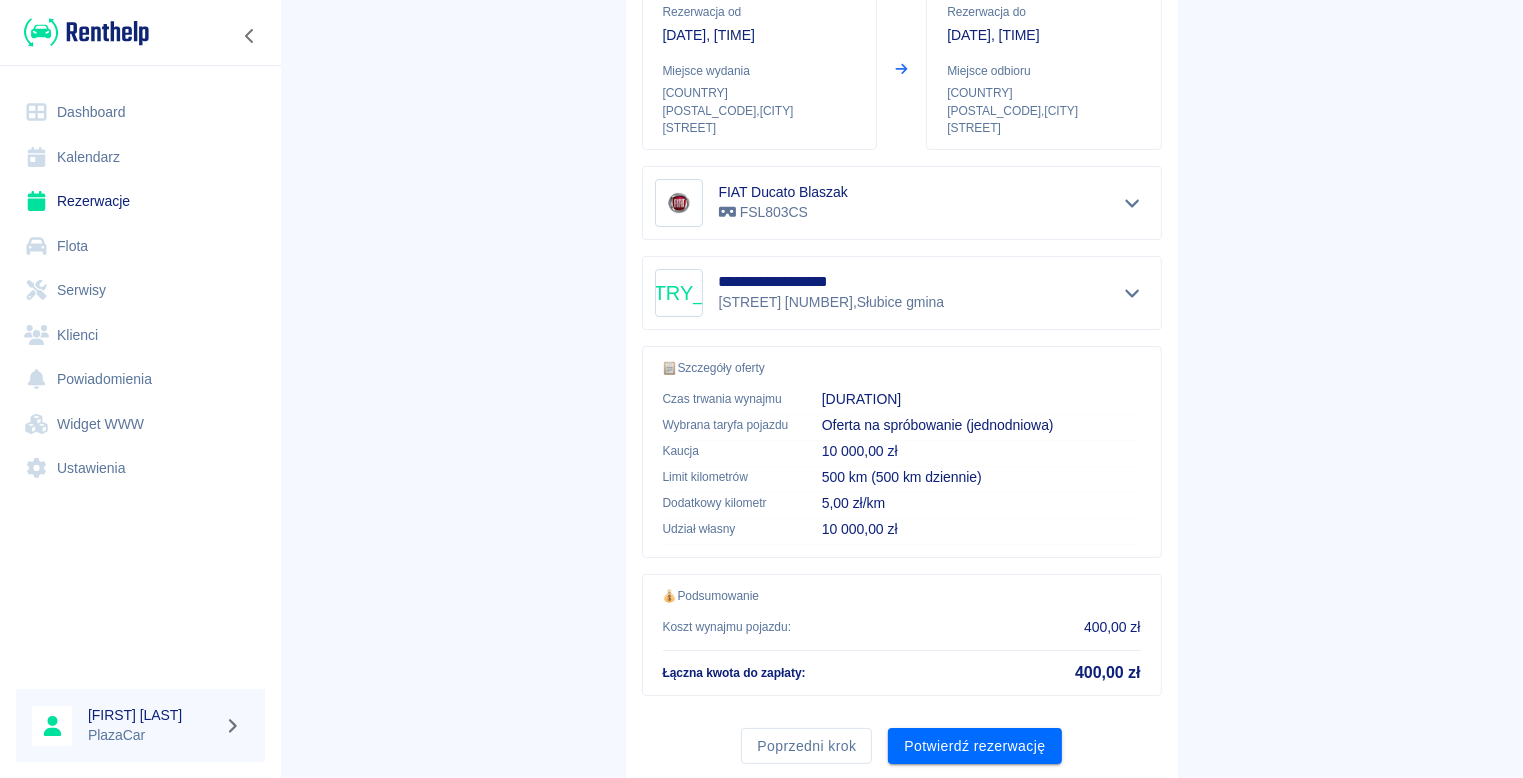 scroll, scrollTop: 298, scrollLeft: 0, axis: vertical 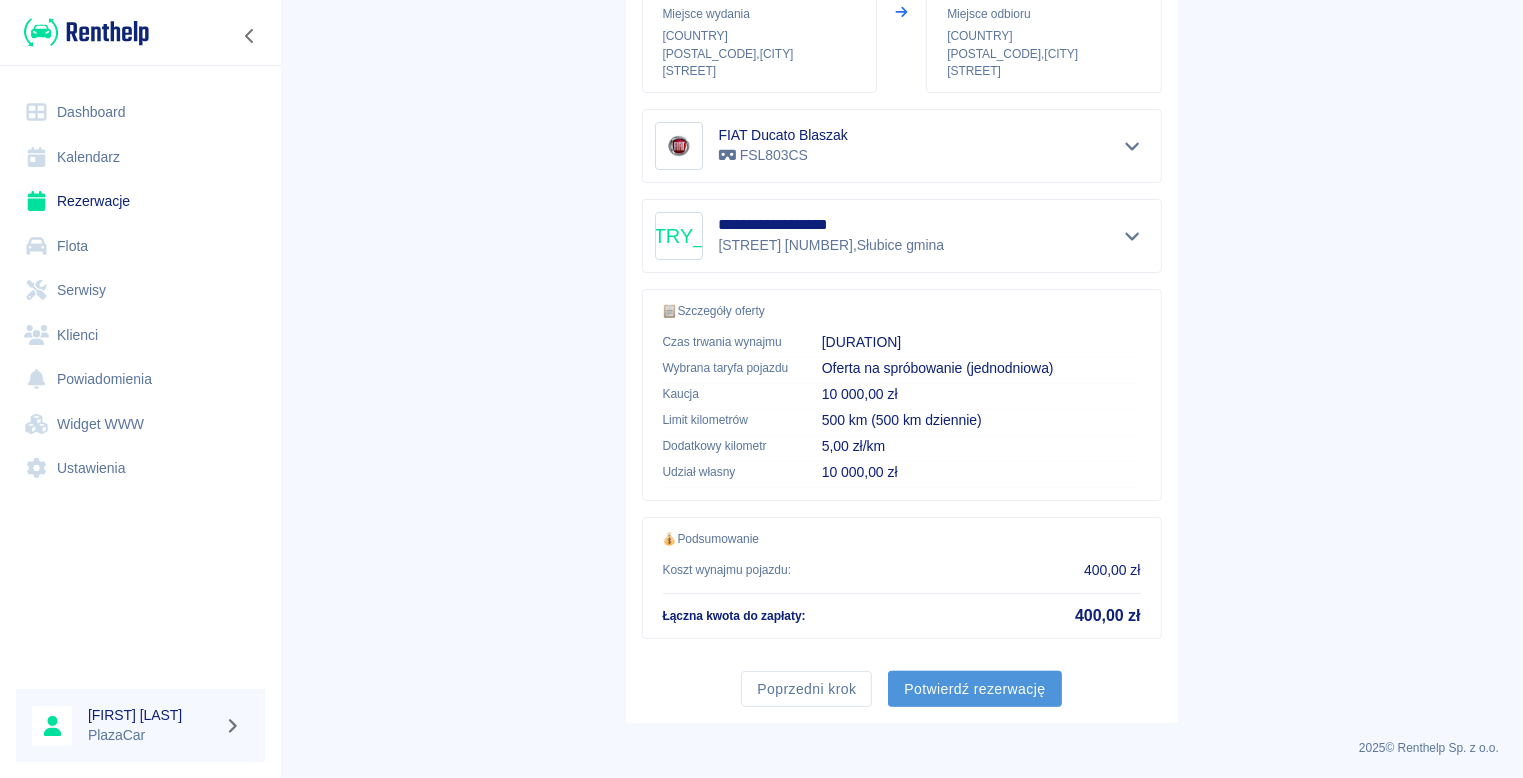 click on "Potwierdź rezerwację" at bounding box center (974, 689) 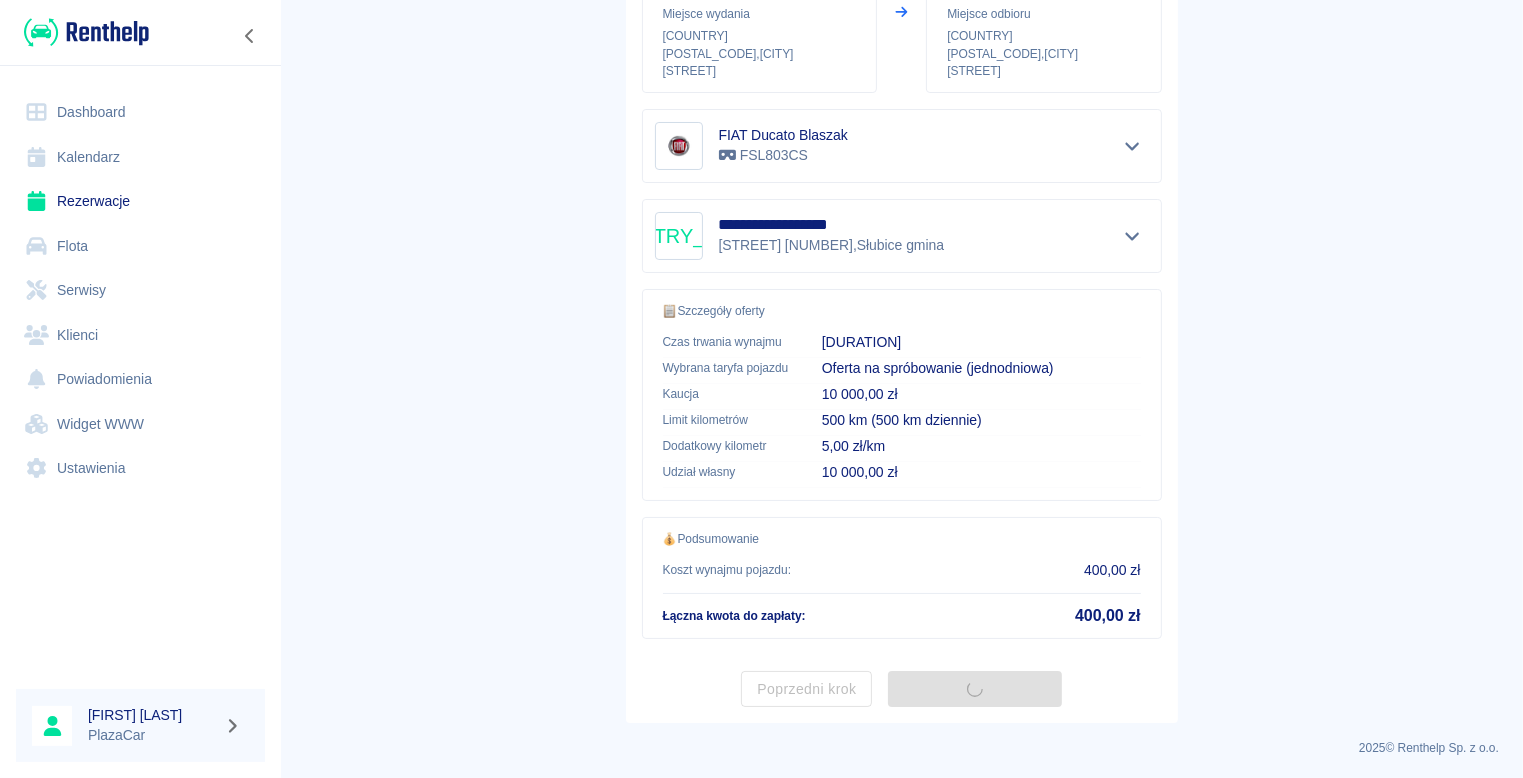 scroll, scrollTop: 0, scrollLeft: 0, axis: both 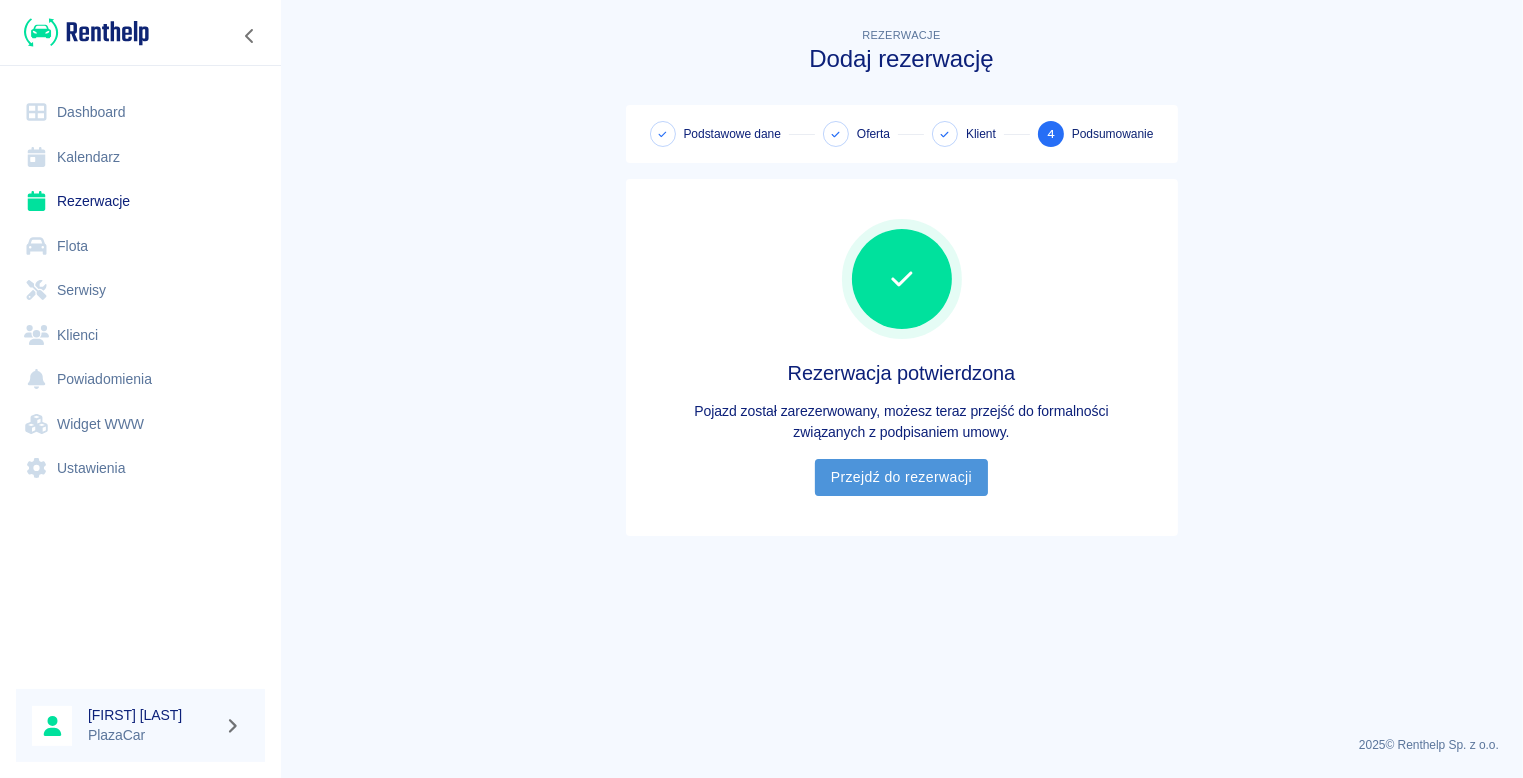 click on "Przejdź do rezerwacji" at bounding box center (901, 477) 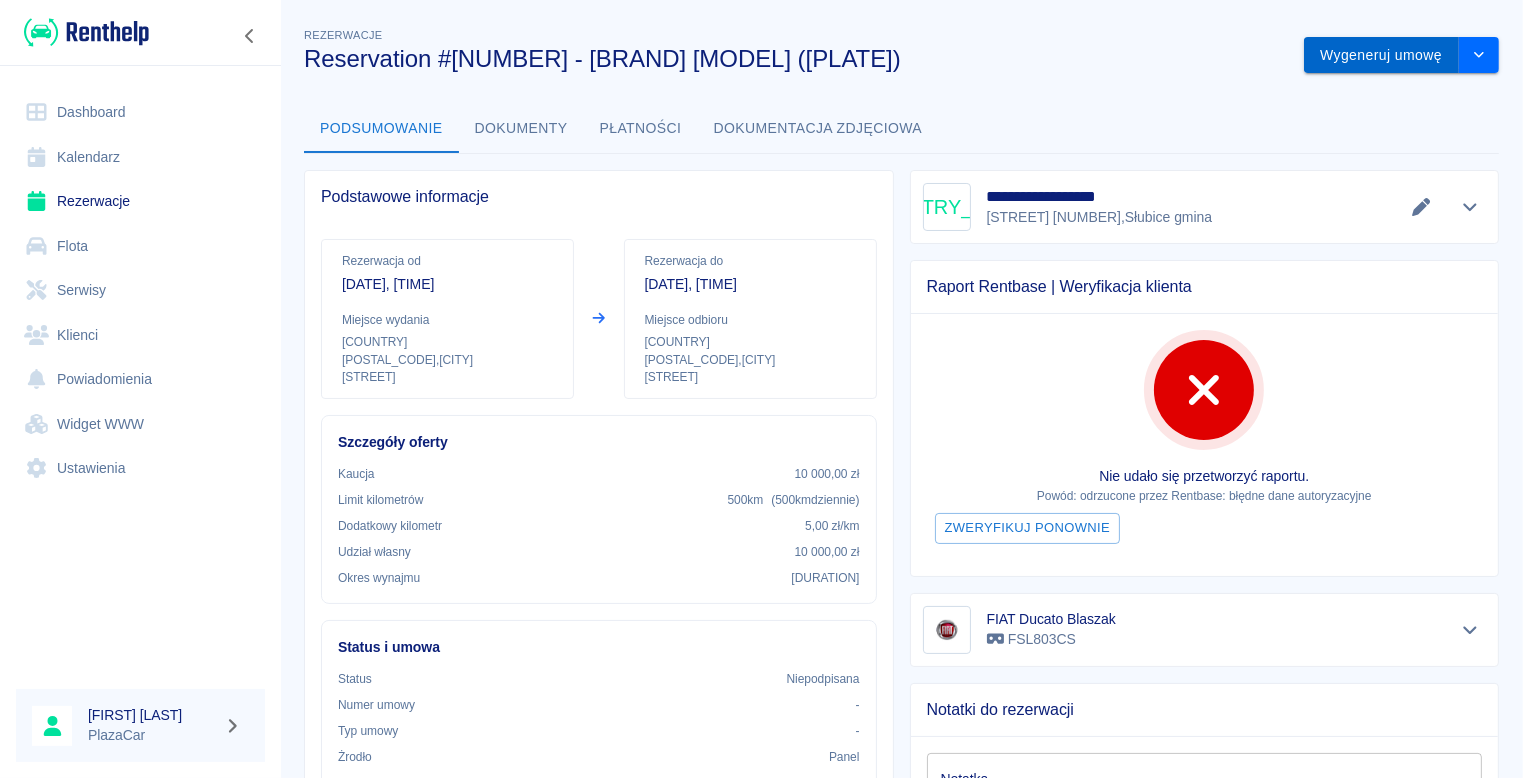click on "Wygeneruj umowę" at bounding box center [1381, 55] 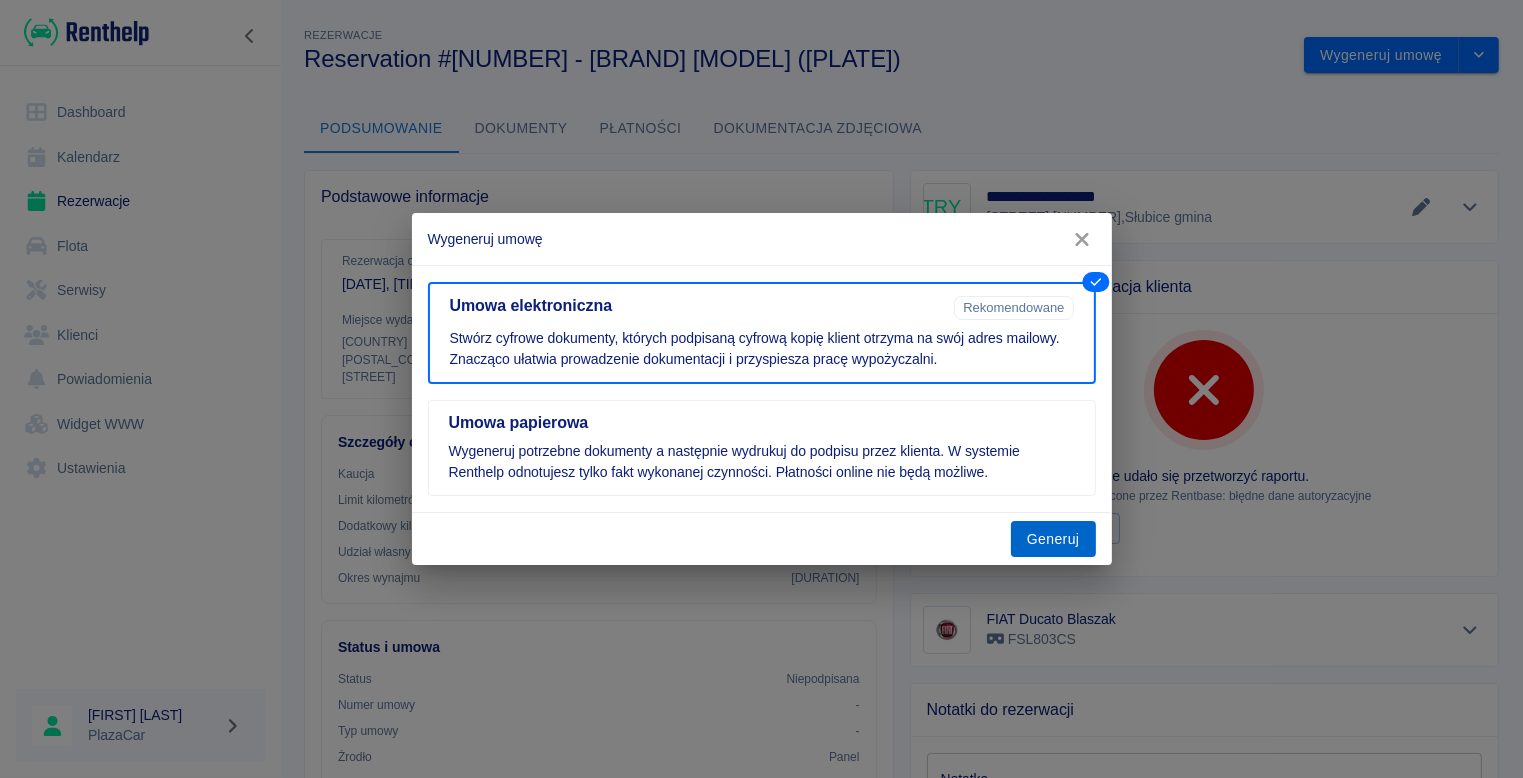 click on "Generuj" at bounding box center (1053, 539) 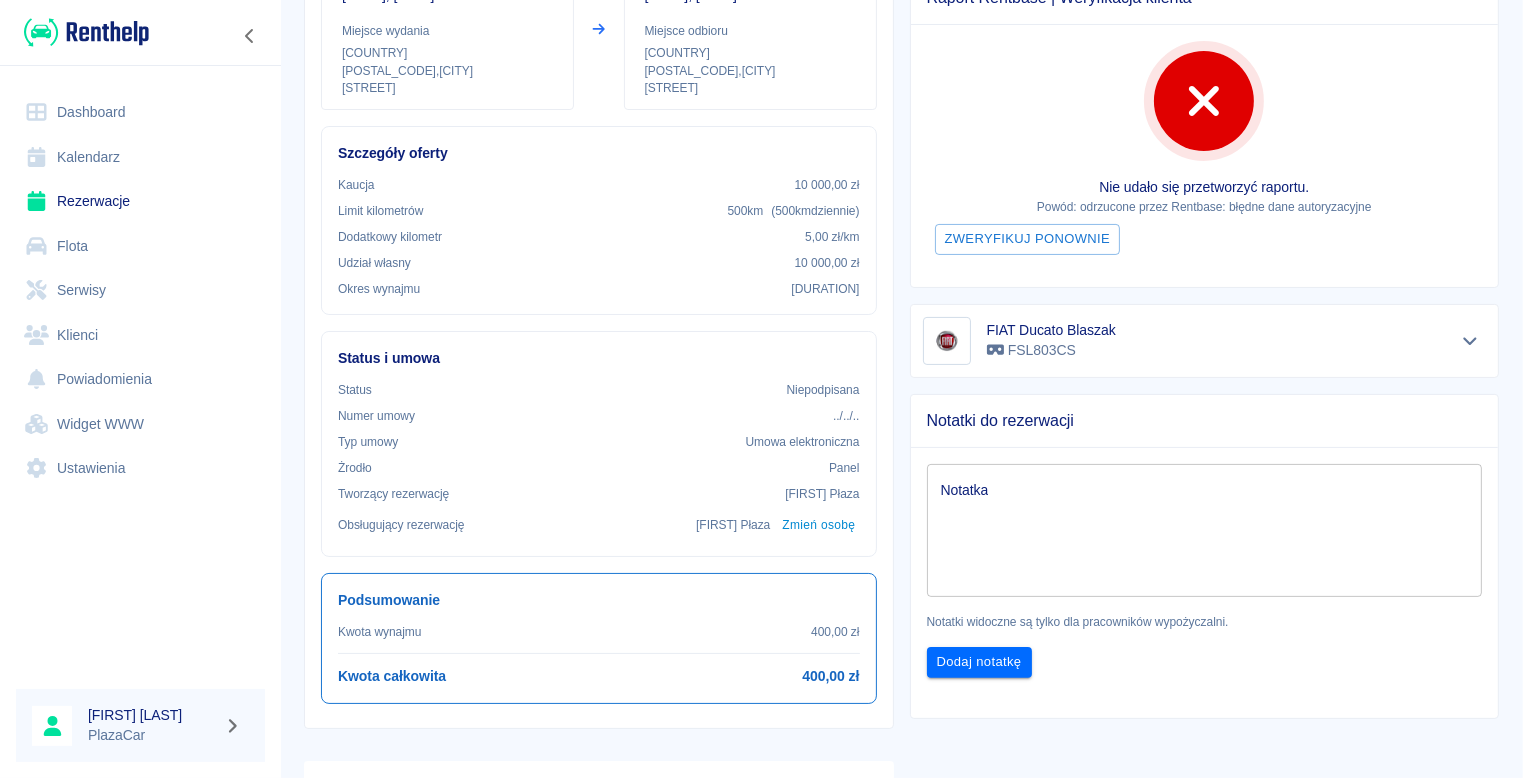 scroll, scrollTop: 300, scrollLeft: 0, axis: vertical 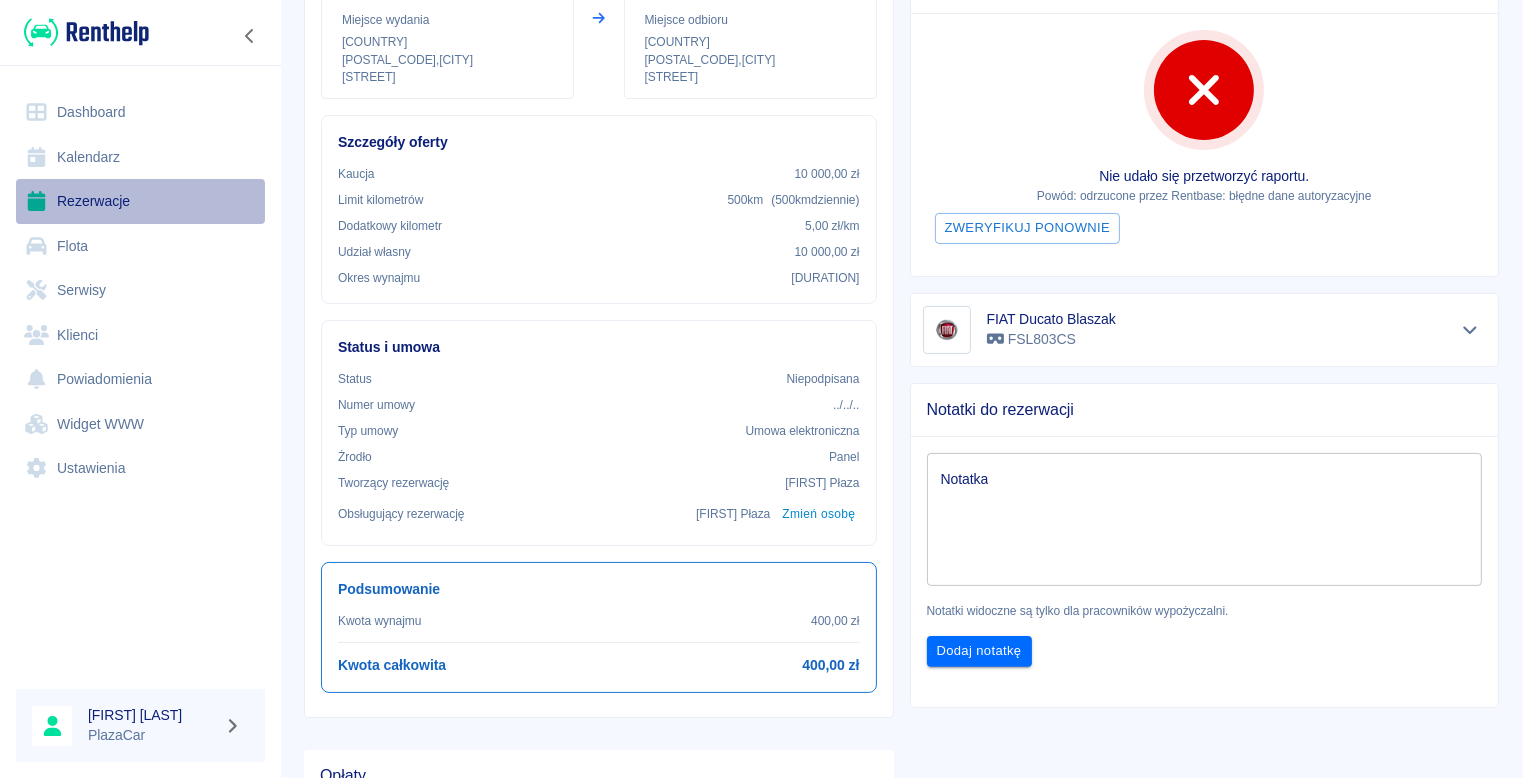click on "Rezerwacje" at bounding box center [140, 201] 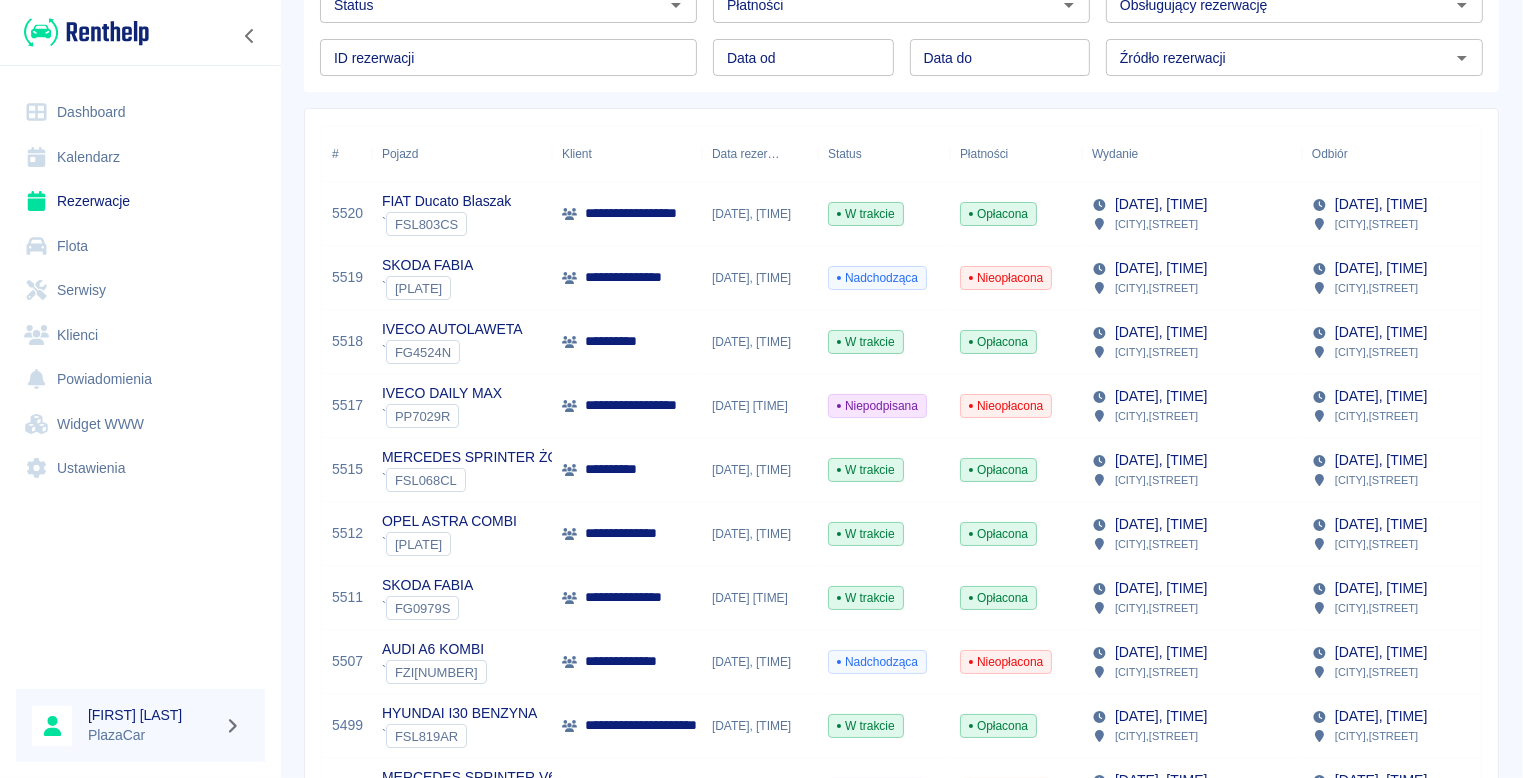 scroll, scrollTop: 200, scrollLeft: 0, axis: vertical 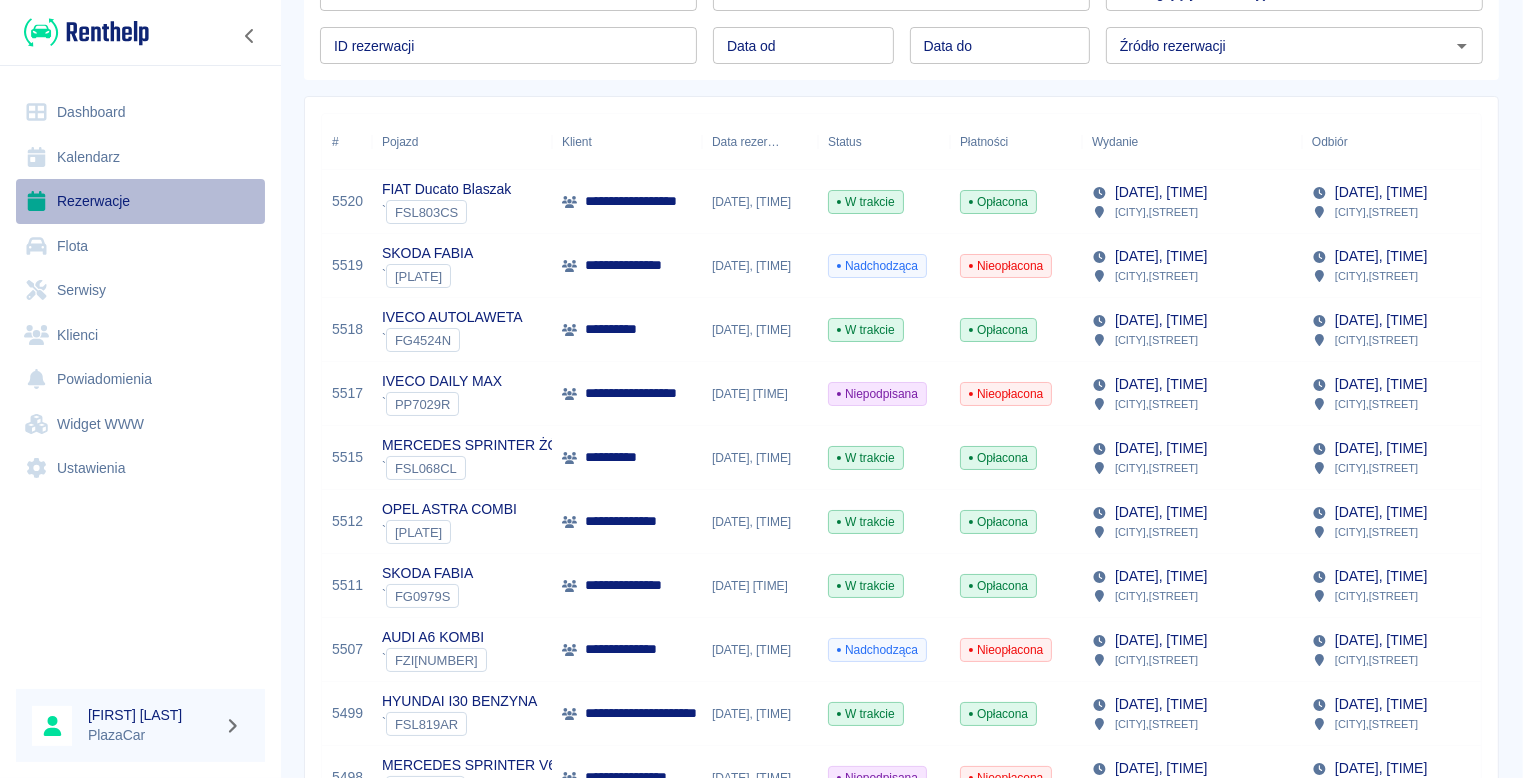 click on "Rezerwacje" at bounding box center [140, 201] 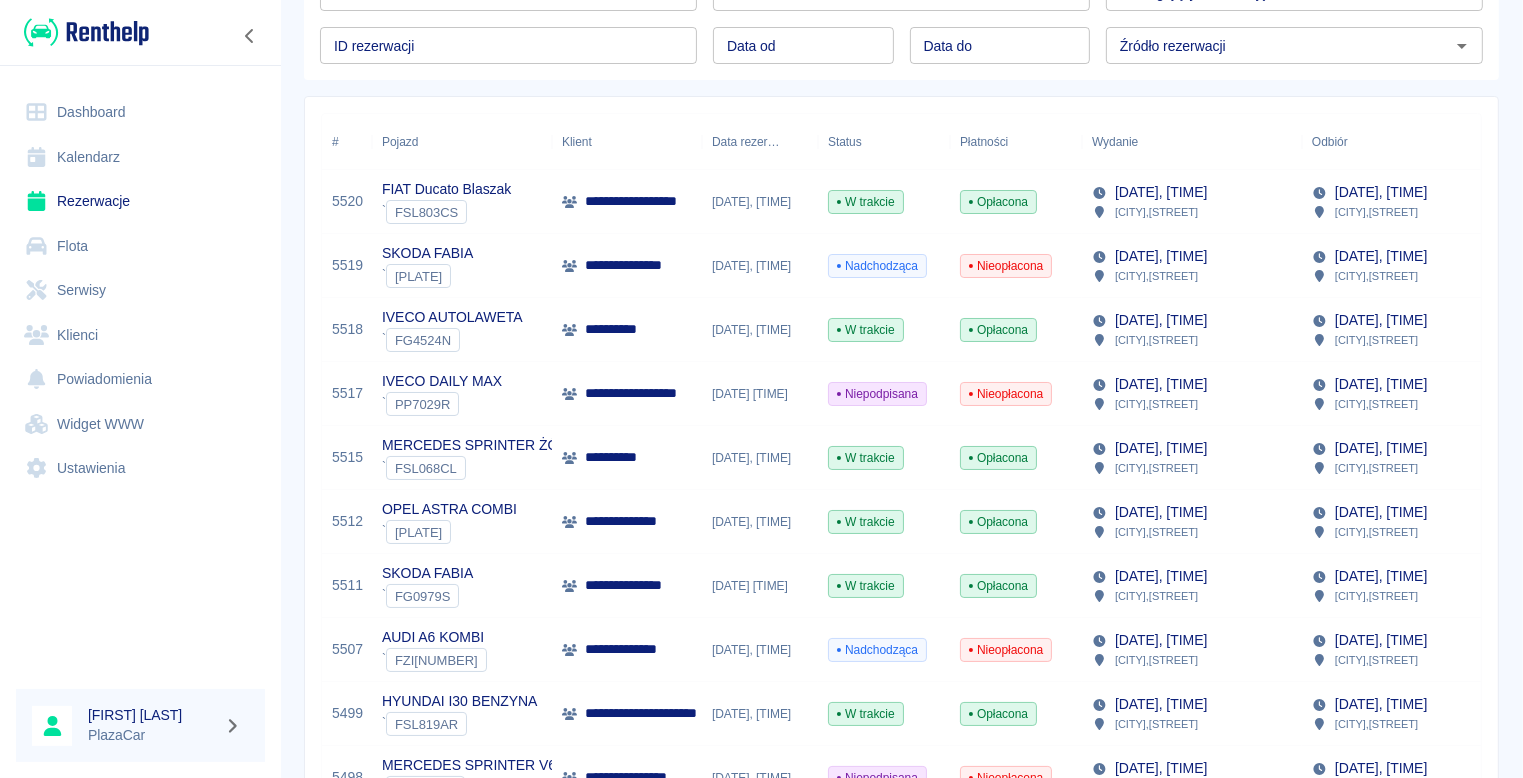 scroll, scrollTop: 0, scrollLeft: 0, axis: both 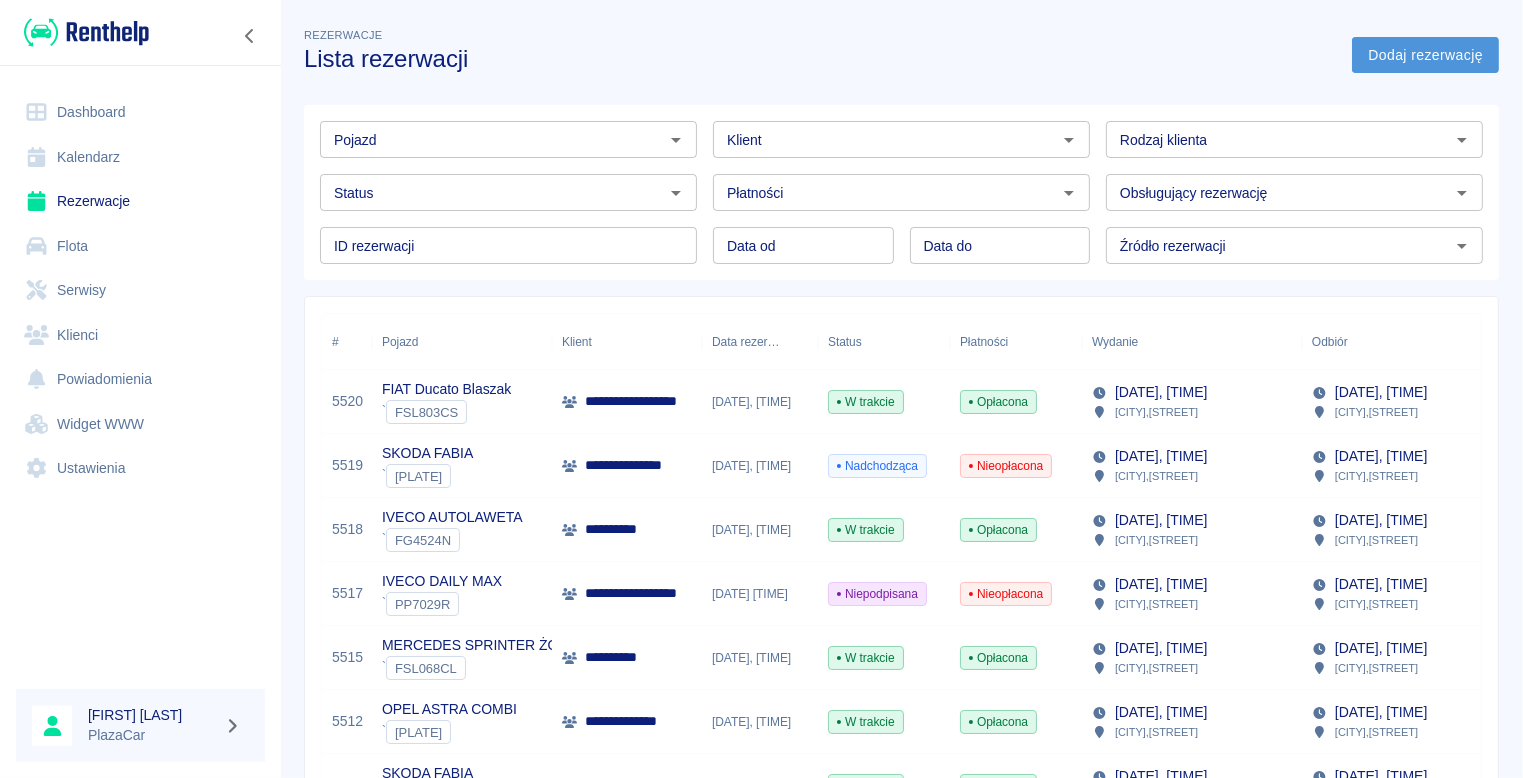 click on "Dodaj rezerwację" at bounding box center [1425, 55] 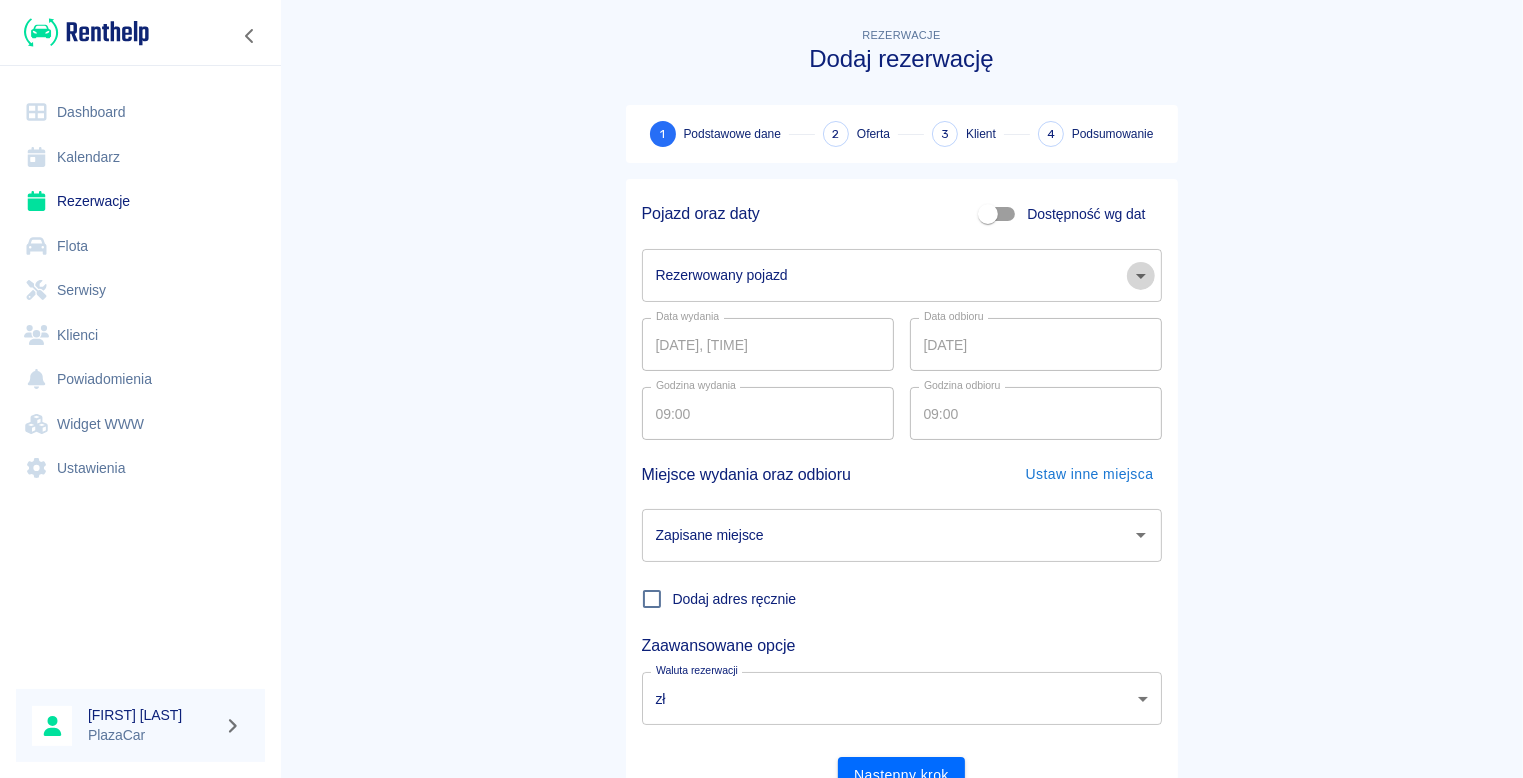 click 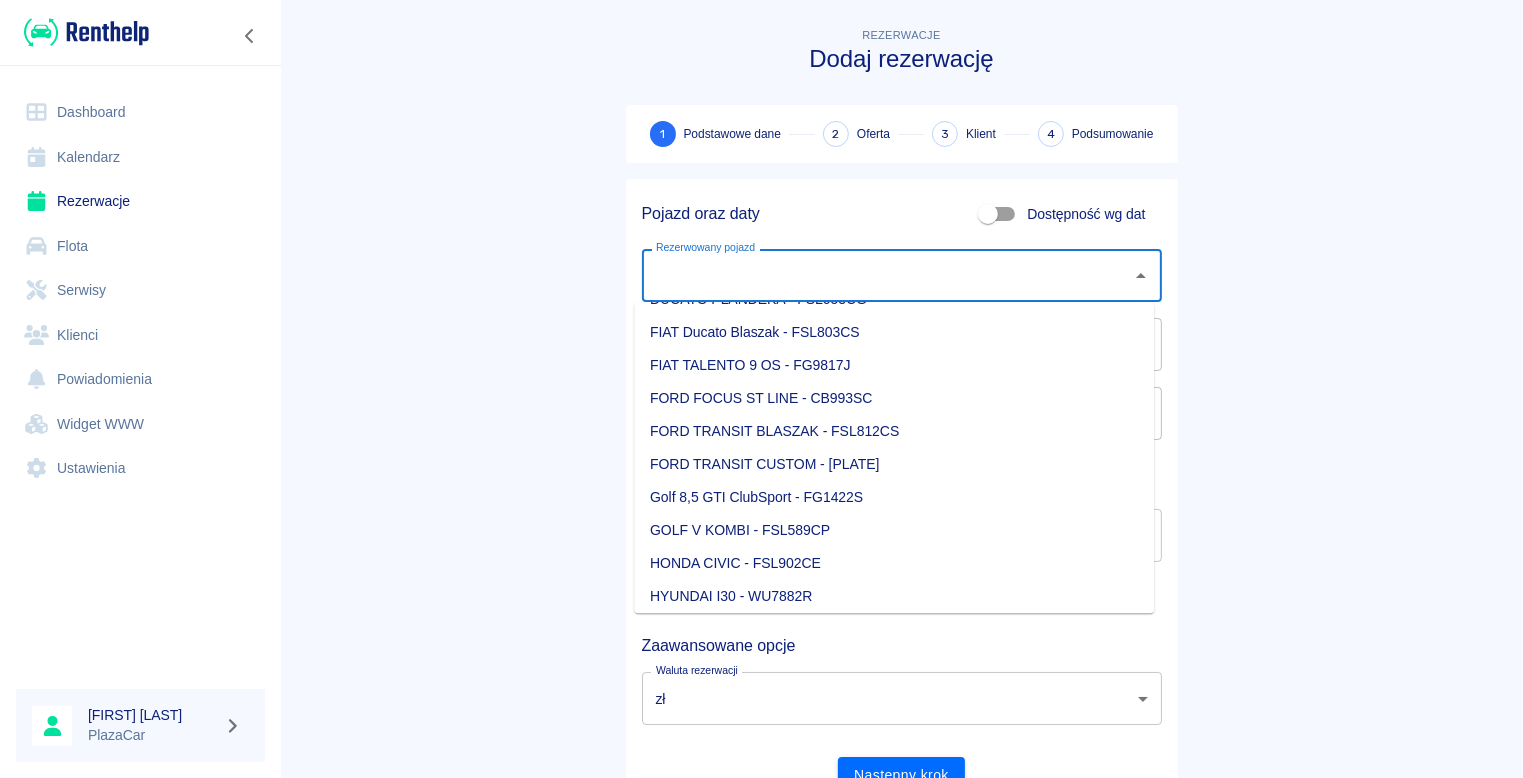 scroll, scrollTop: 200, scrollLeft: 0, axis: vertical 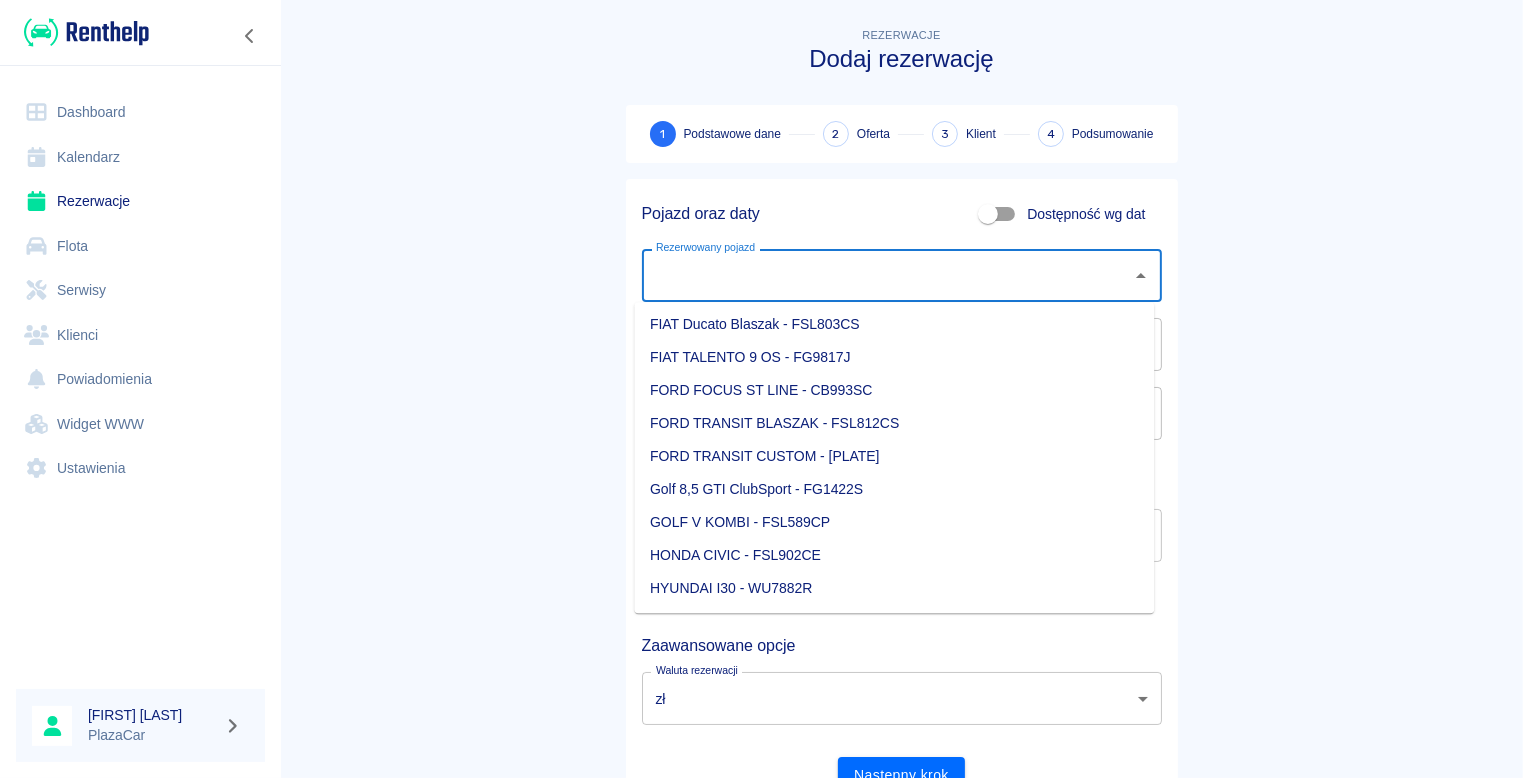 click on "FORD TRANSIT BLASZAK - FSL812CS" at bounding box center [894, 423] 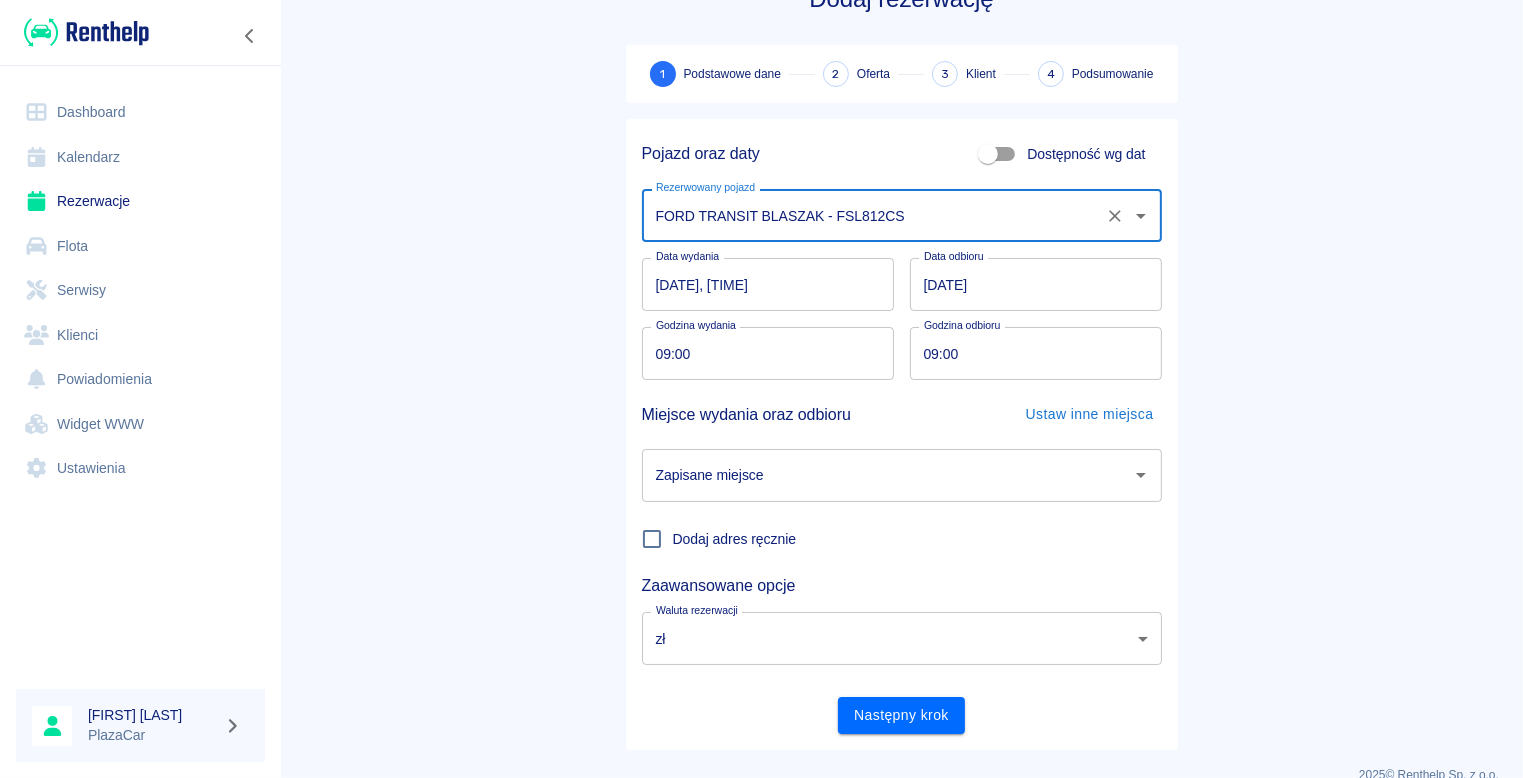 scroll, scrollTop: 90, scrollLeft: 0, axis: vertical 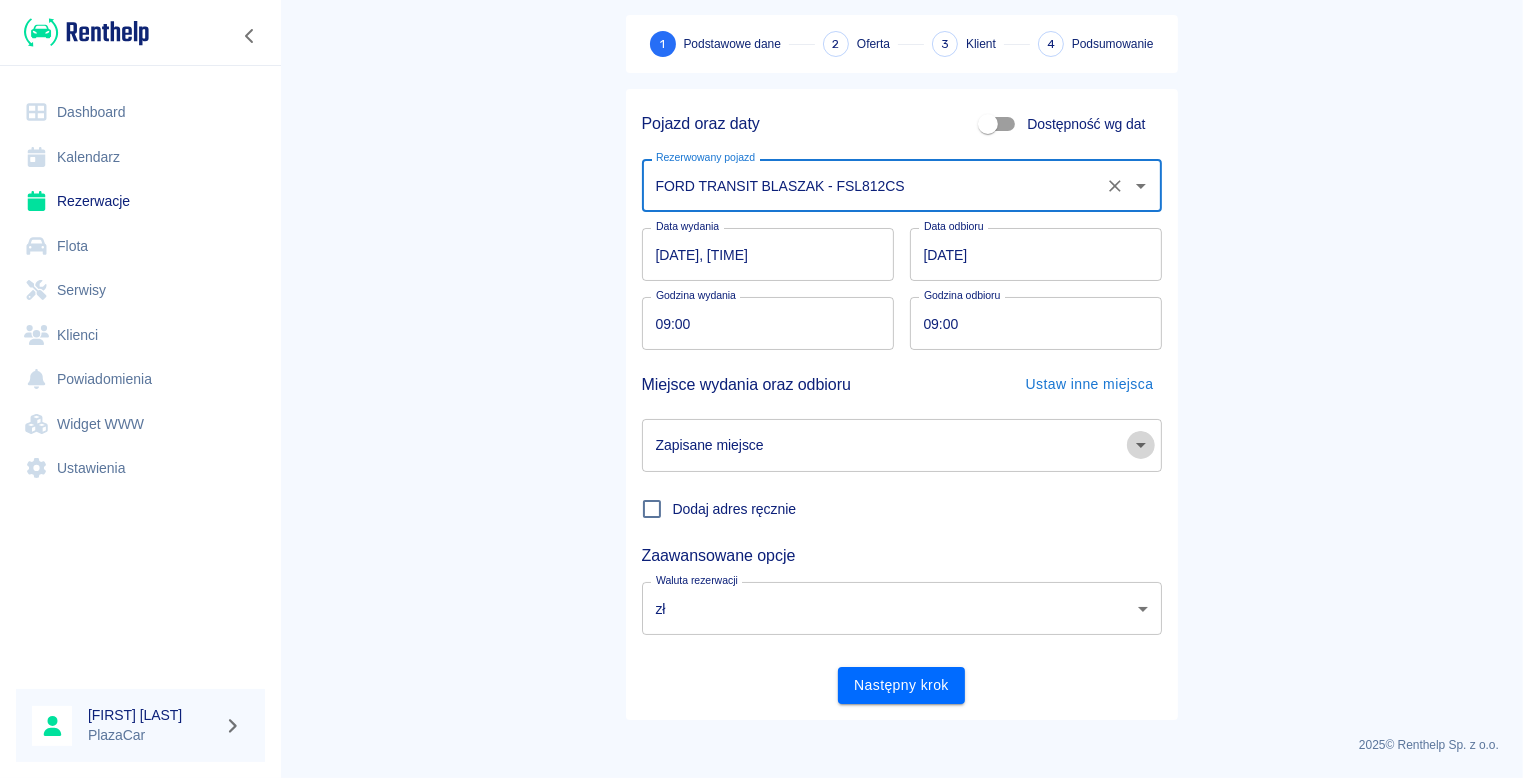 click 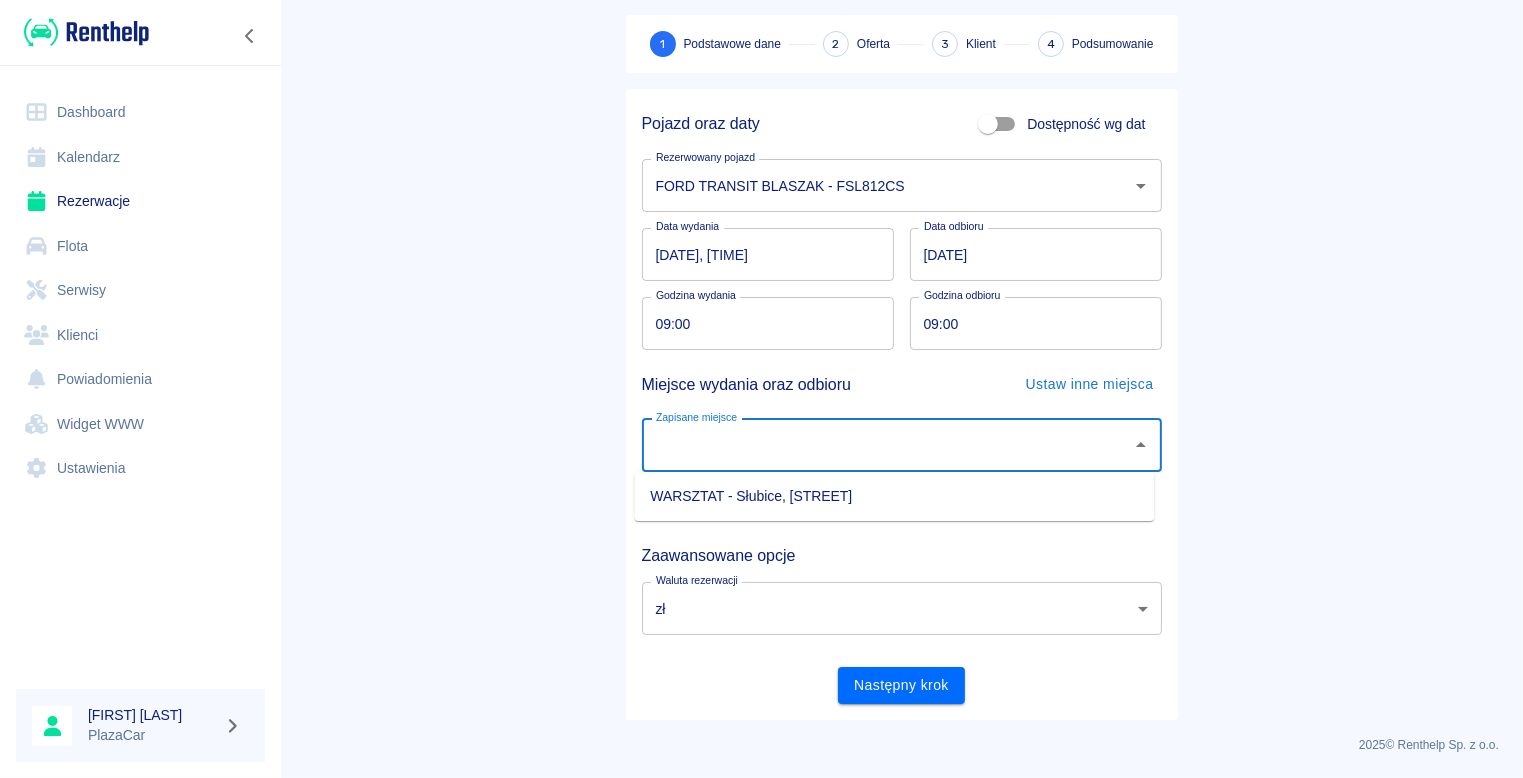 click on "WARSZTAT - Słubice, [STREET]" at bounding box center [894, 496] 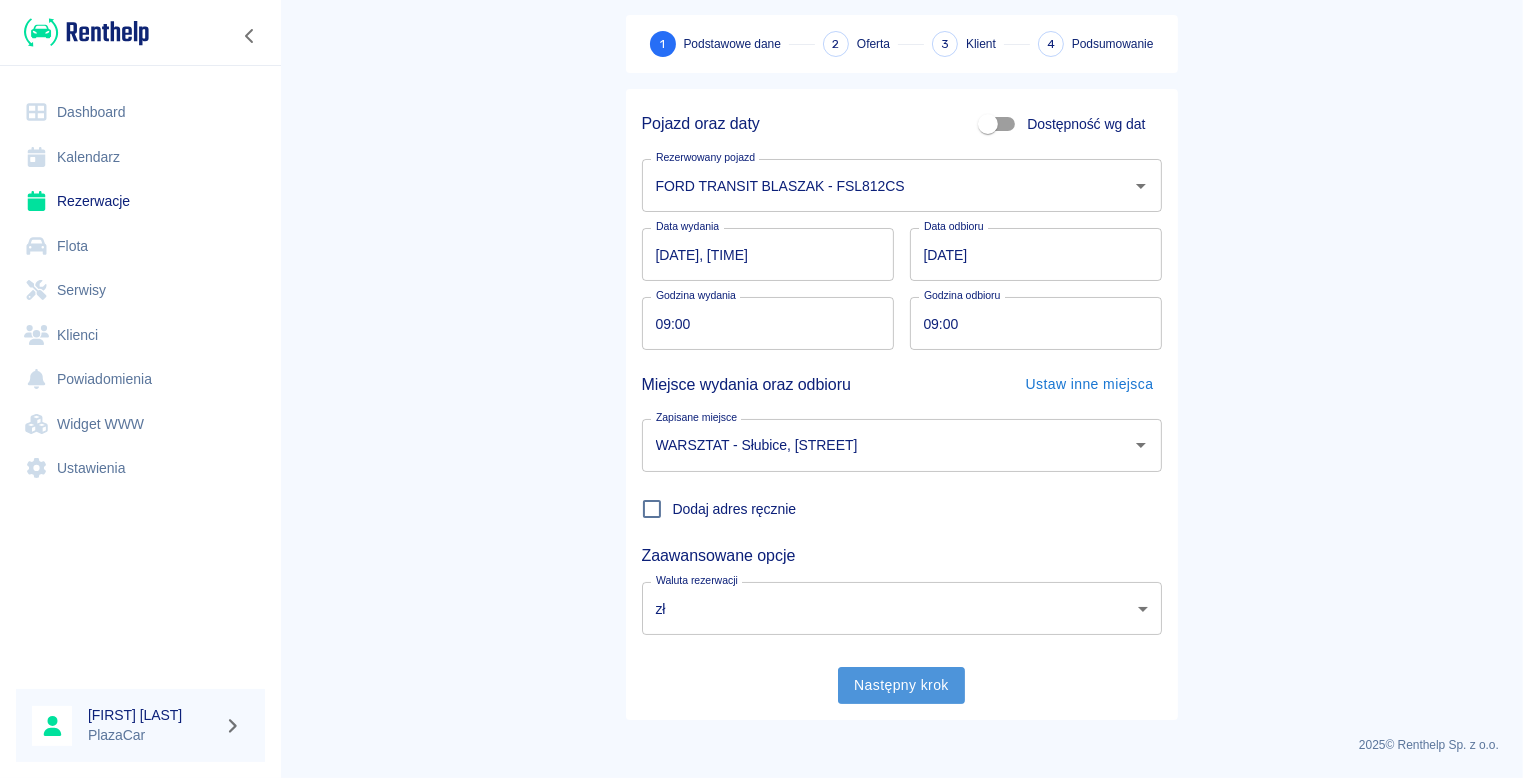 click on "Następny krok" at bounding box center (901, 685) 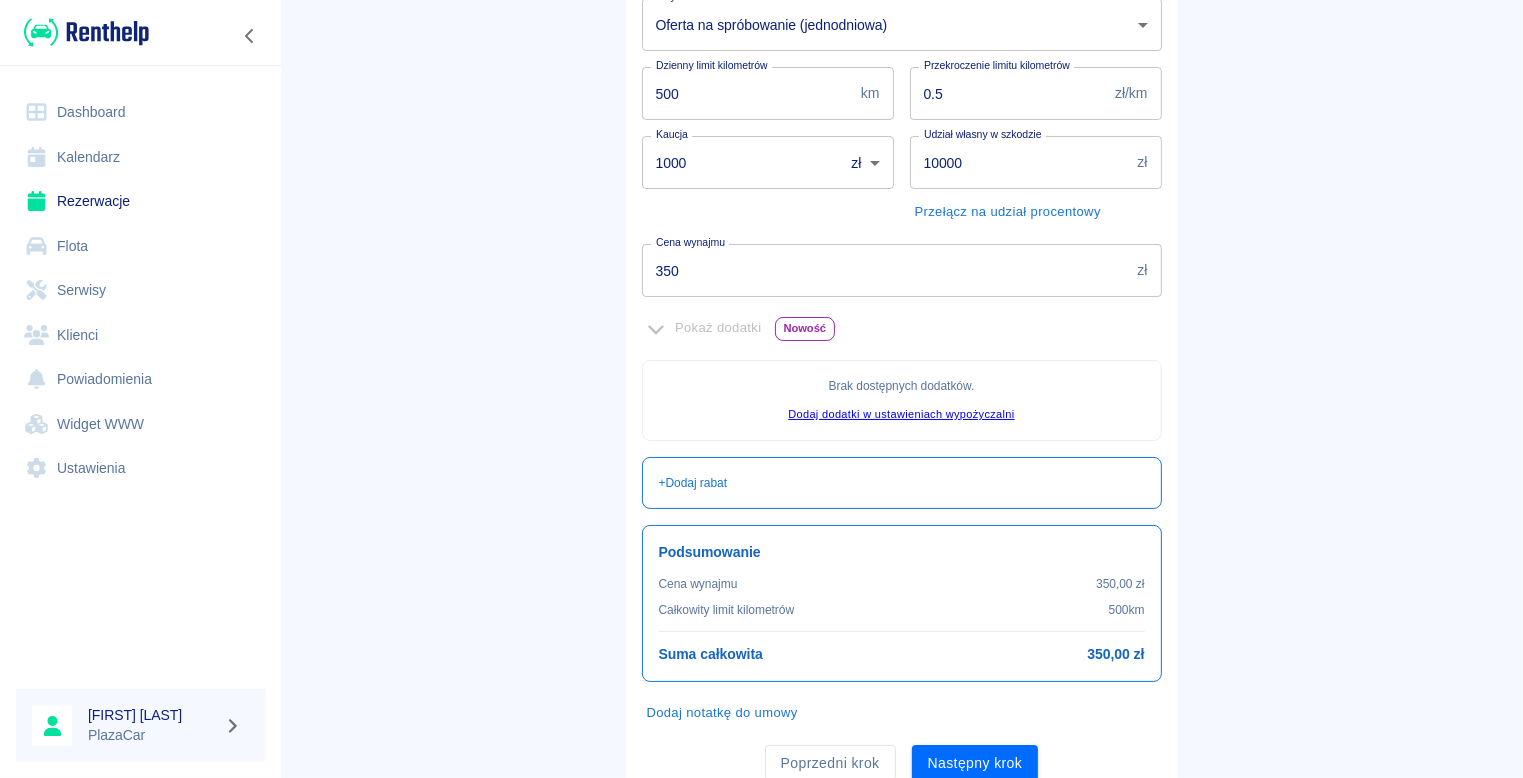 scroll, scrollTop: 376, scrollLeft: 0, axis: vertical 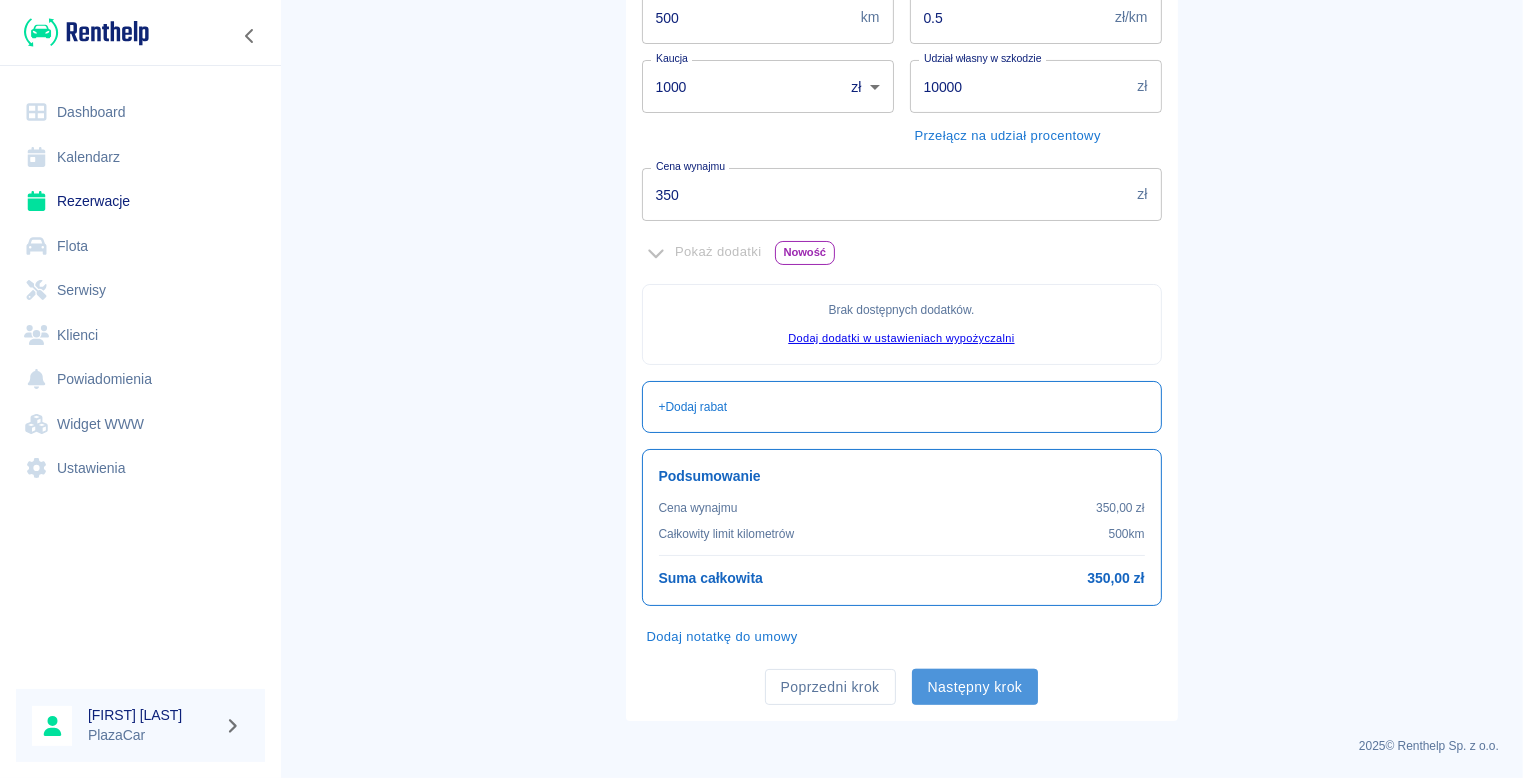 click on "Następny krok" at bounding box center (975, 687) 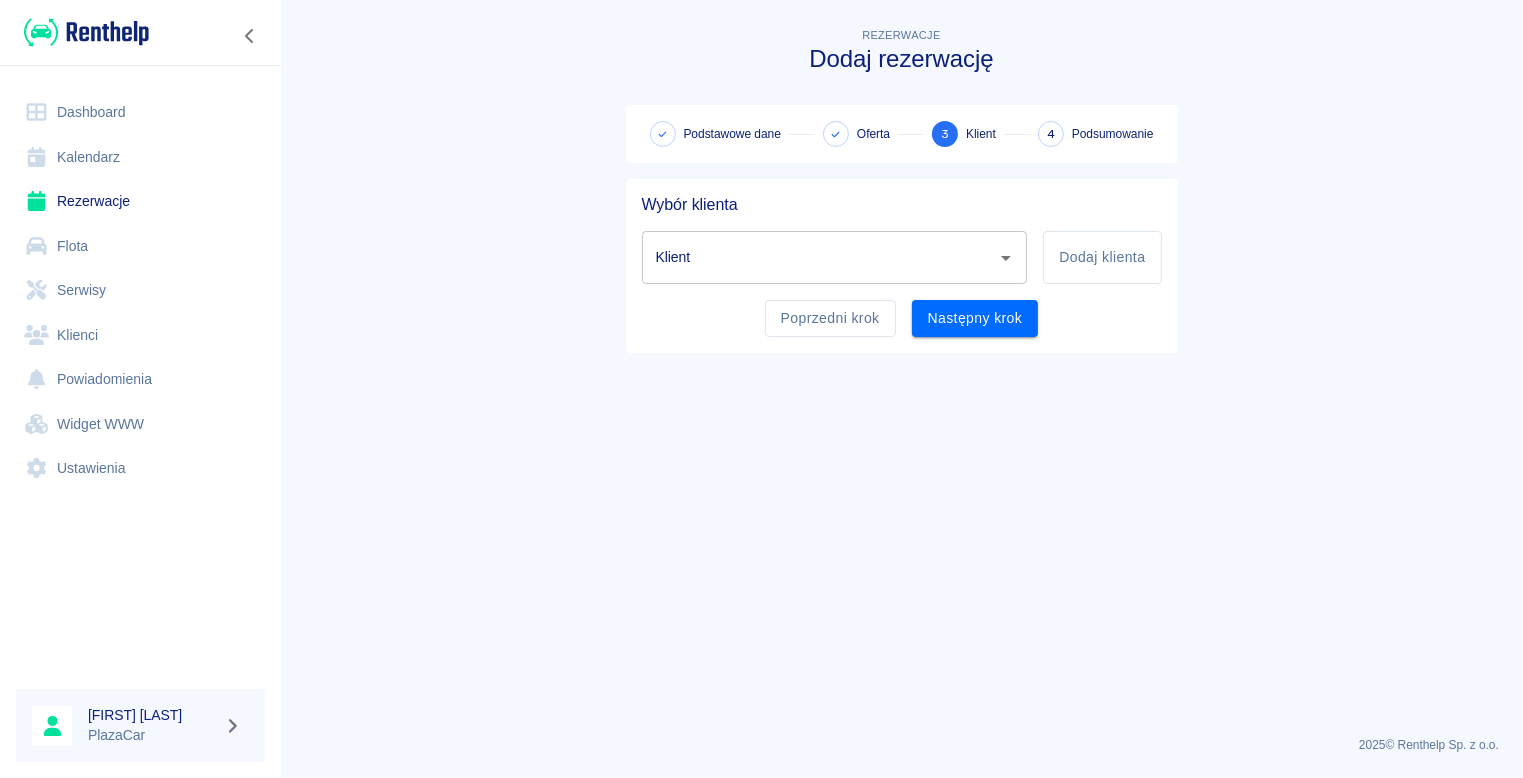 click on "Klient" at bounding box center (820, 257) 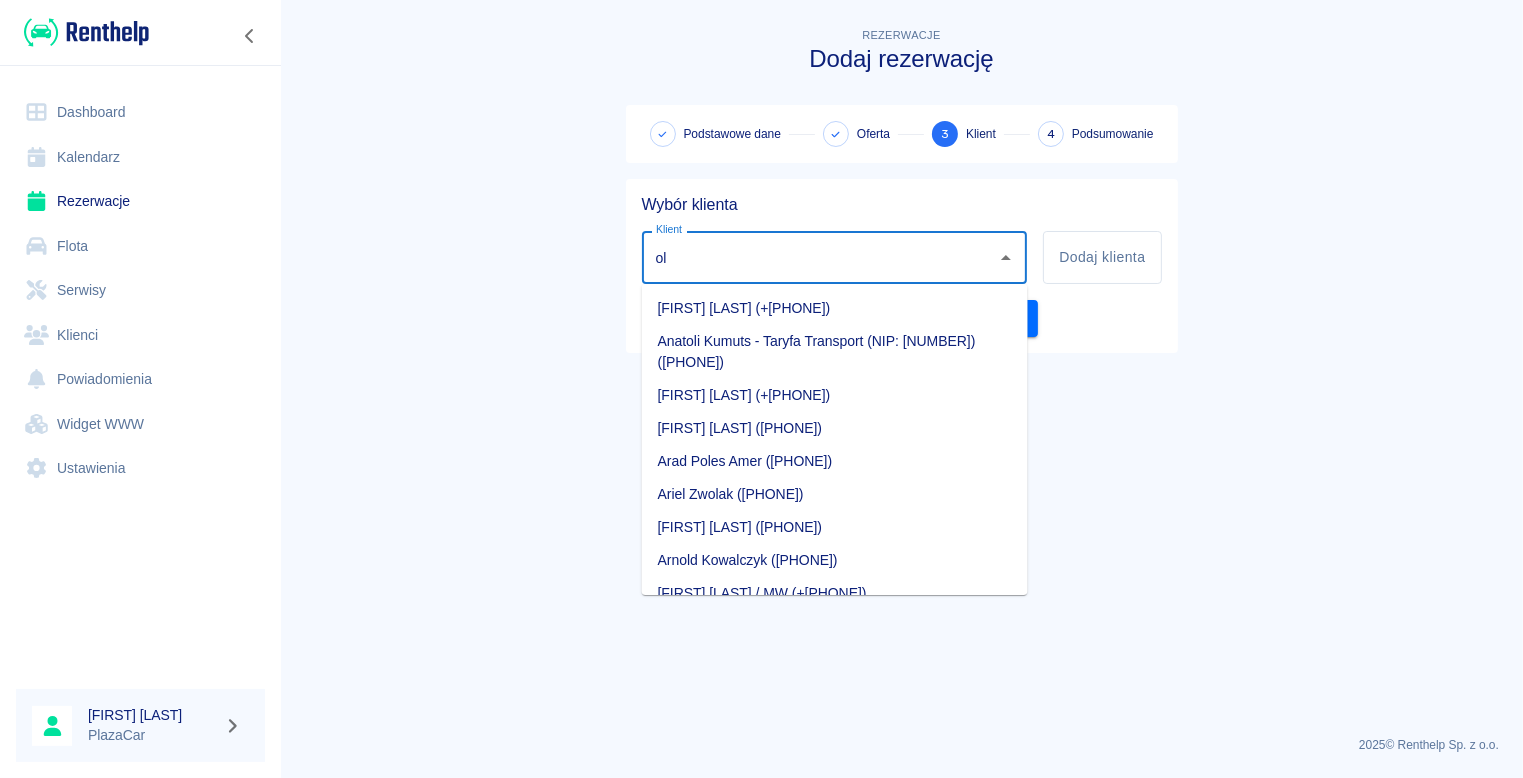 type on "o" 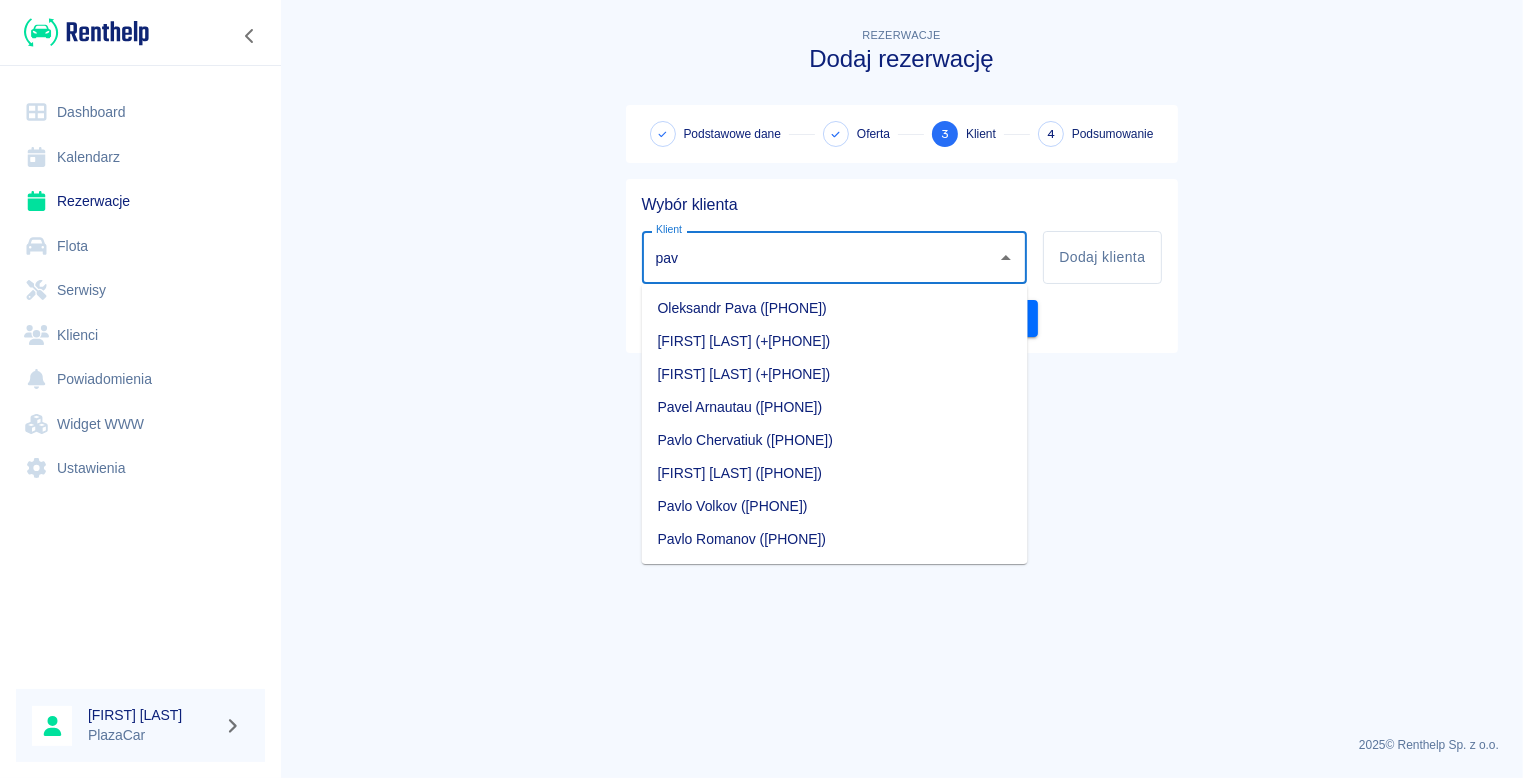 click on "Oleksandr Pava ([PHONE])" at bounding box center [835, 308] 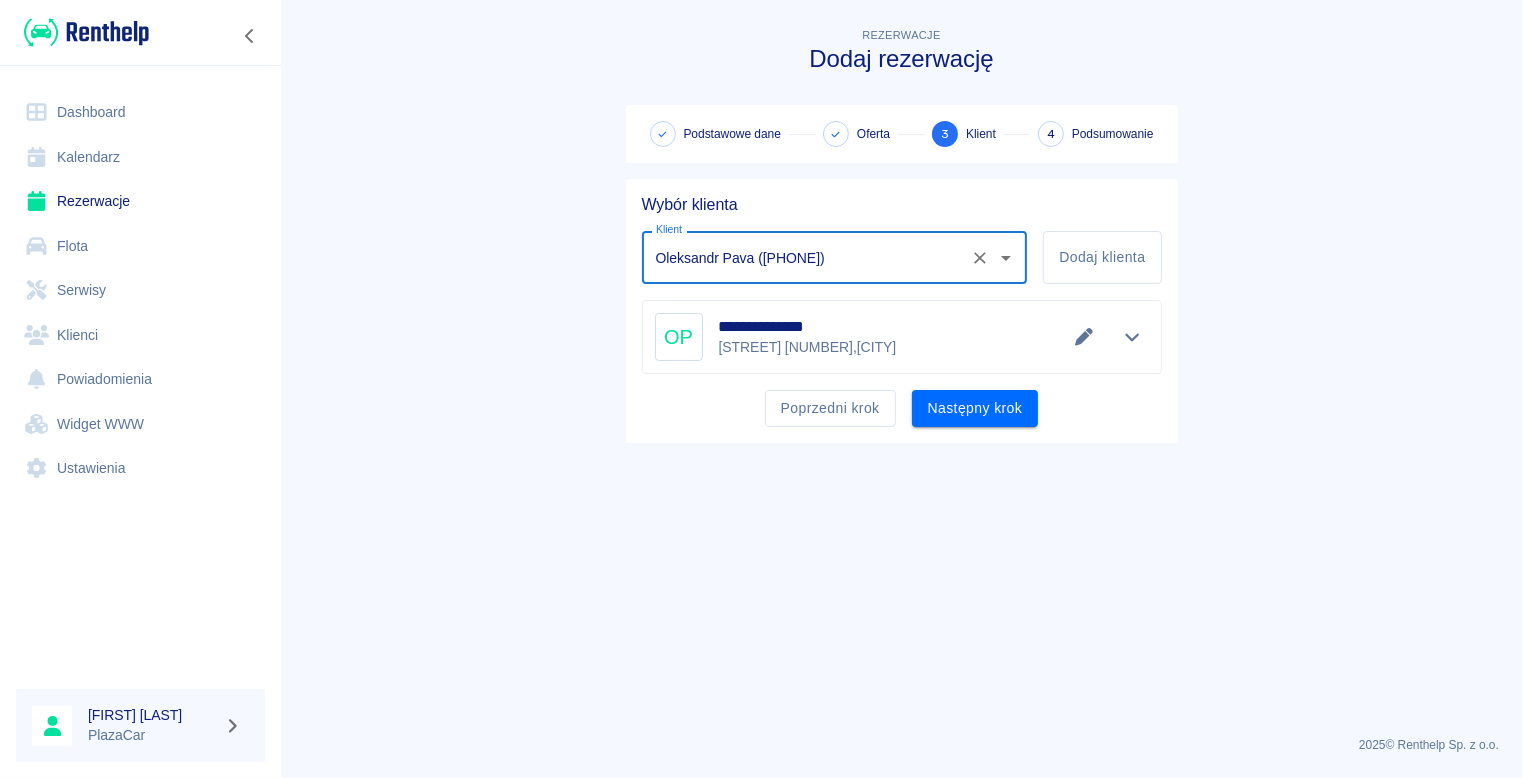 type on "Oleksandr Pava ([PHONE])" 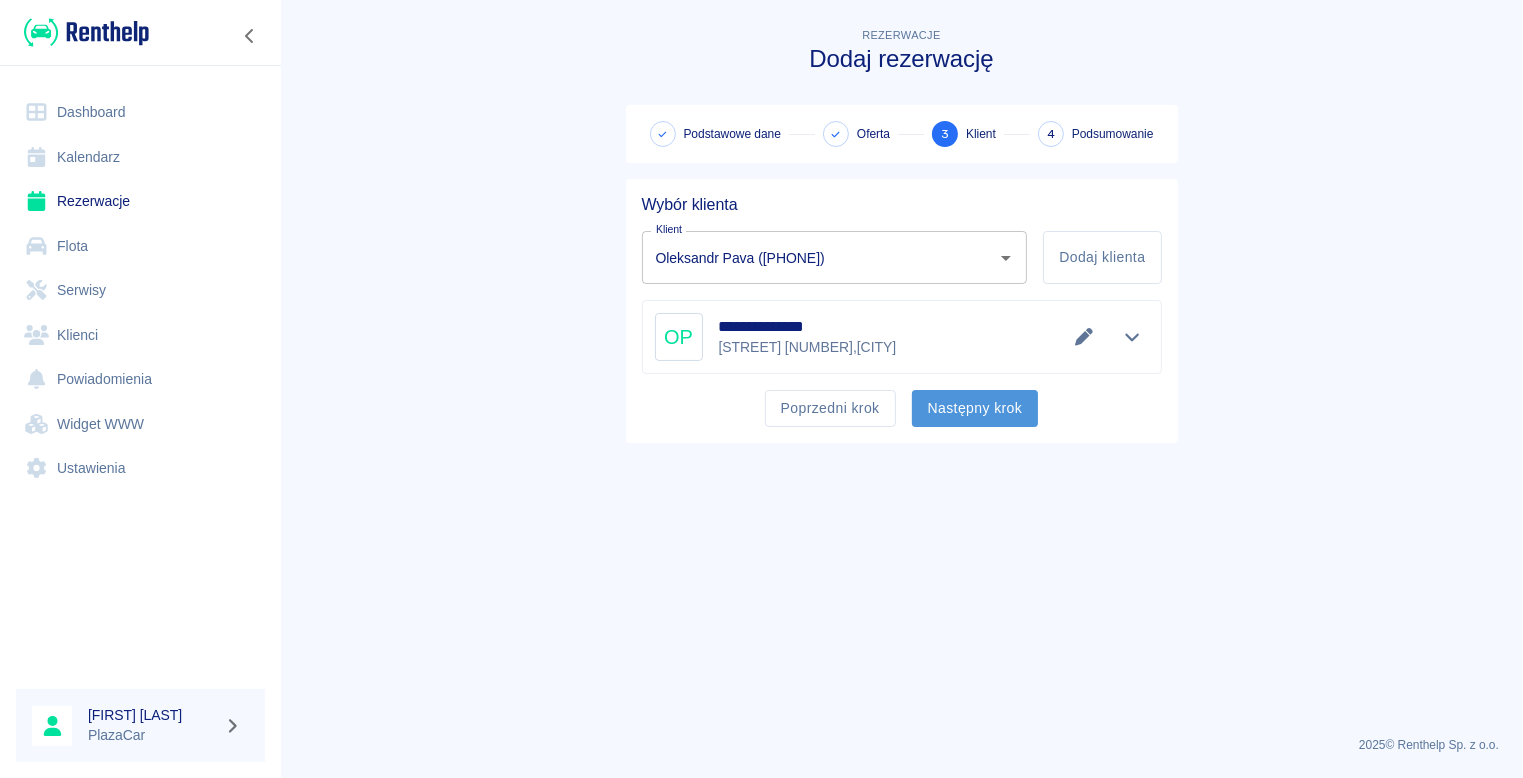 click on "Następny krok" at bounding box center [975, 408] 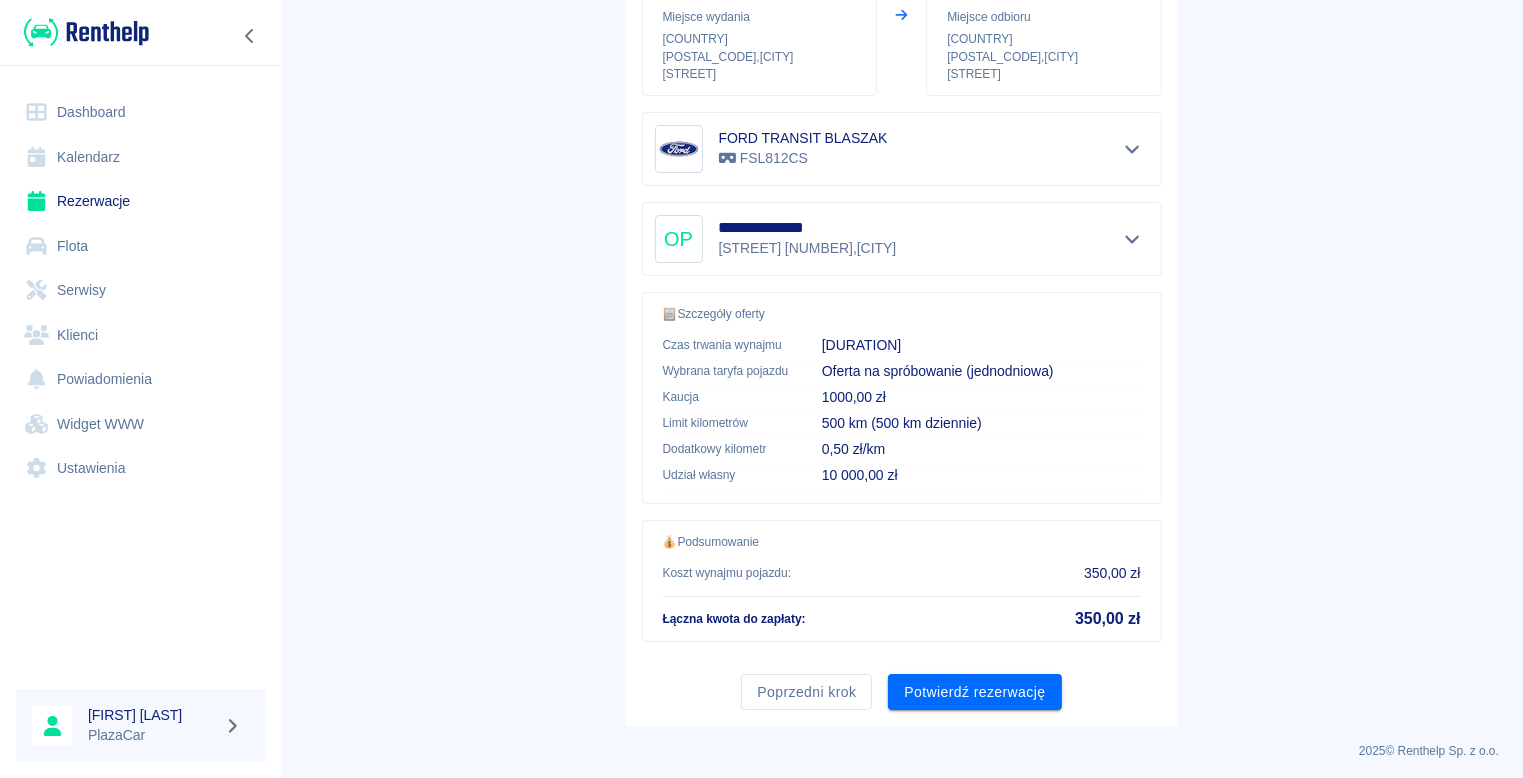 scroll, scrollTop: 298, scrollLeft: 0, axis: vertical 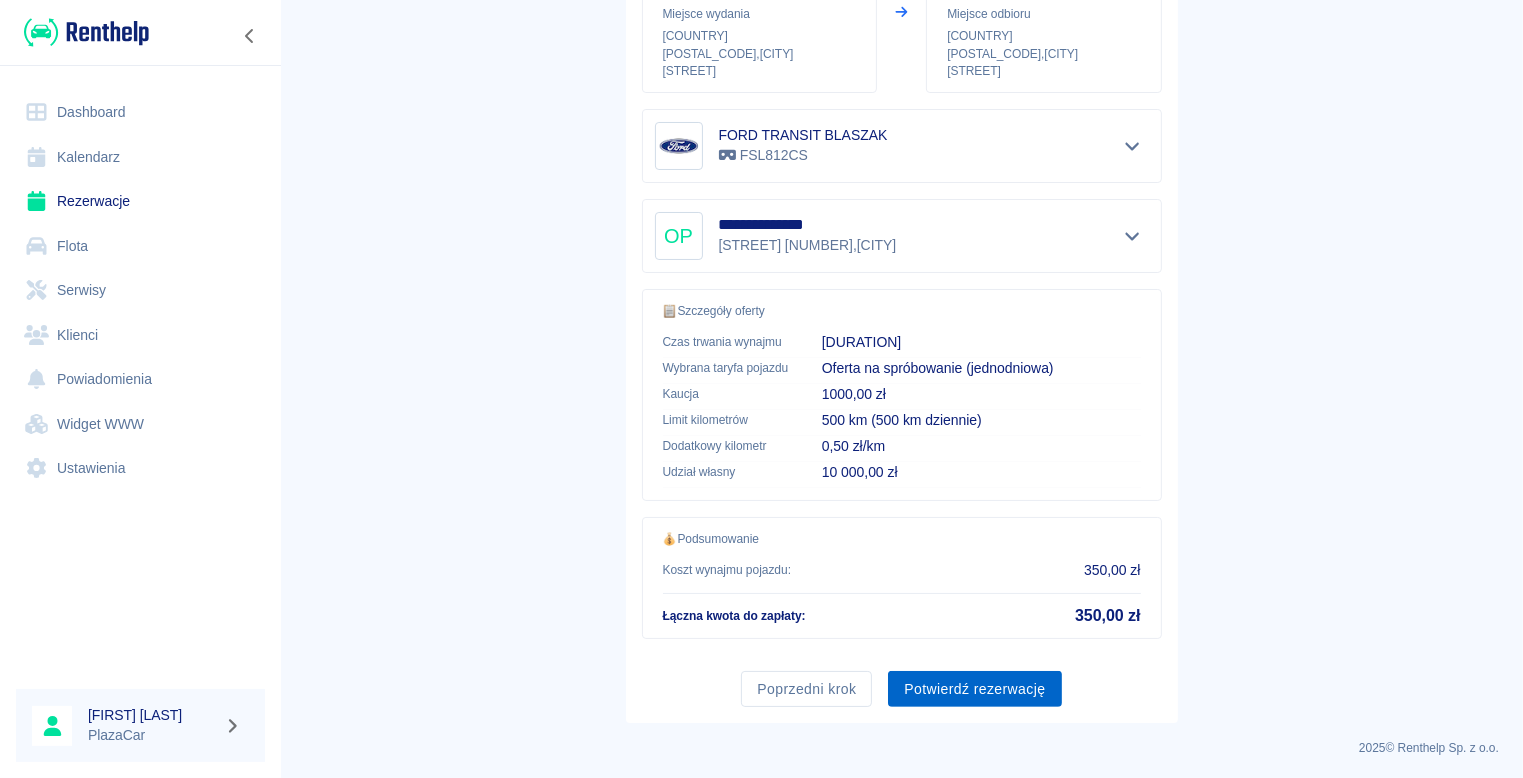 click on "Potwierdź rezerwację" at bounding box center (974, 689) 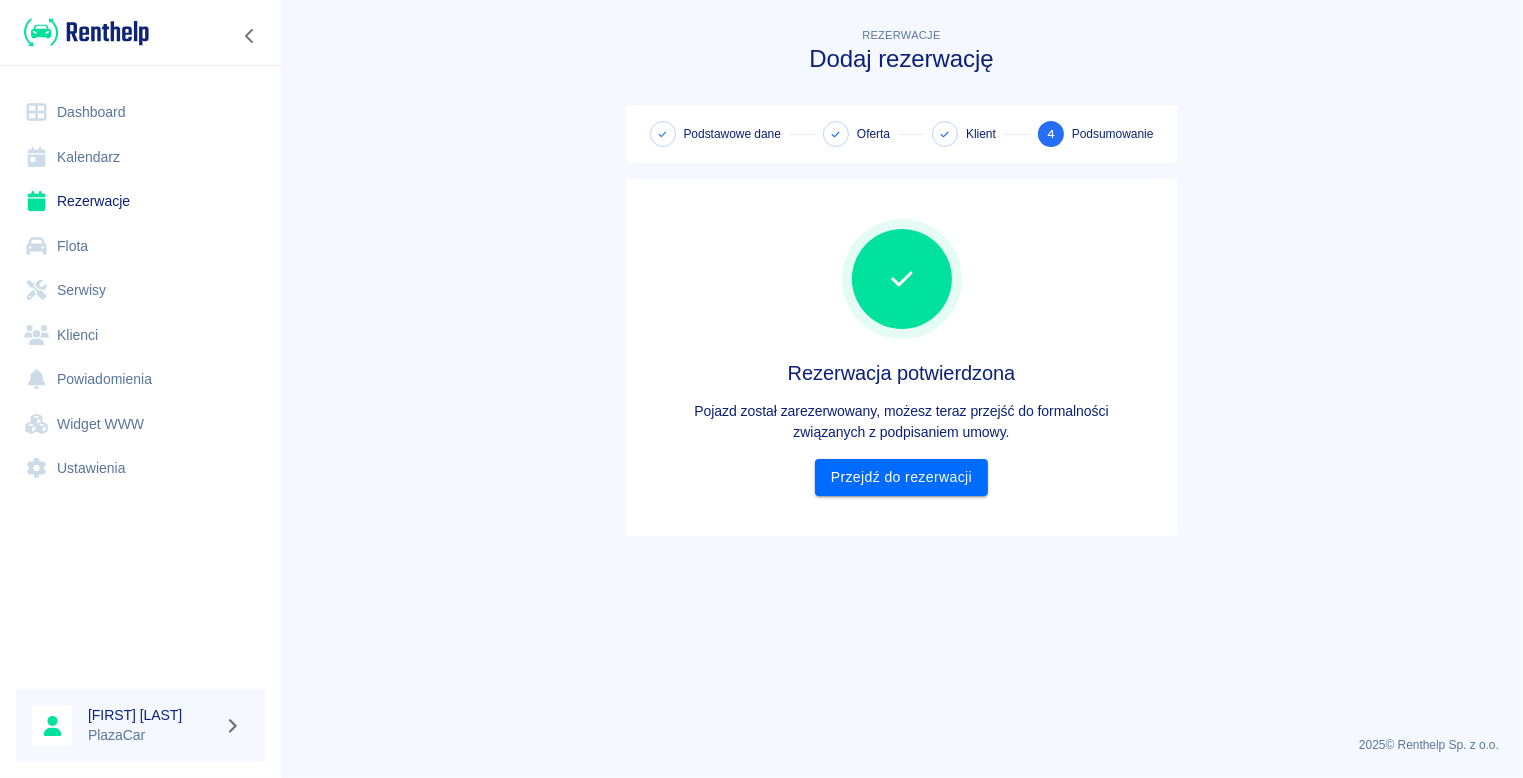 scroll, scrollTop: 0, scrollLeft: 0, axis: both 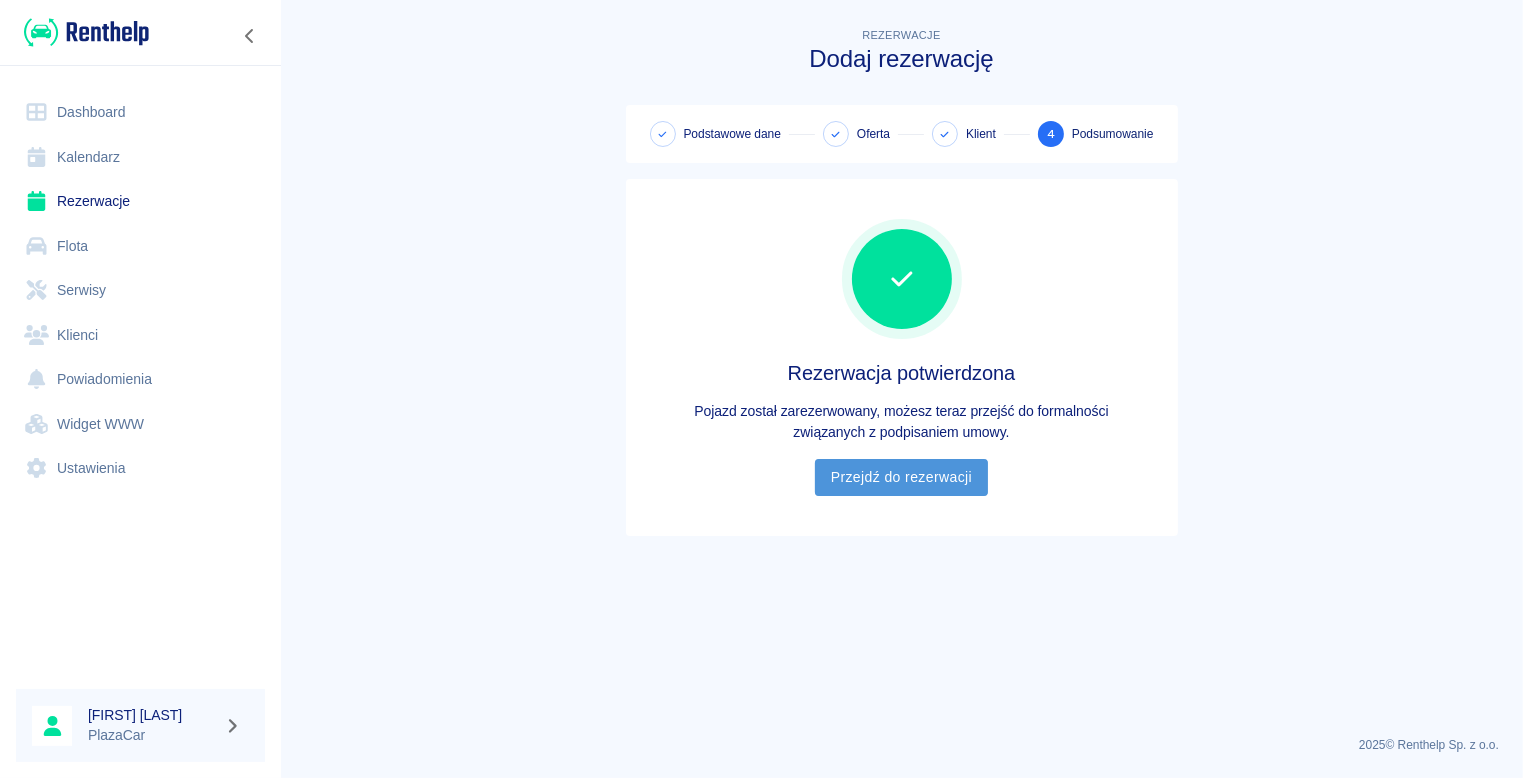 click on "Przejdź do rezerwacji" at bounding box center (901, 477) 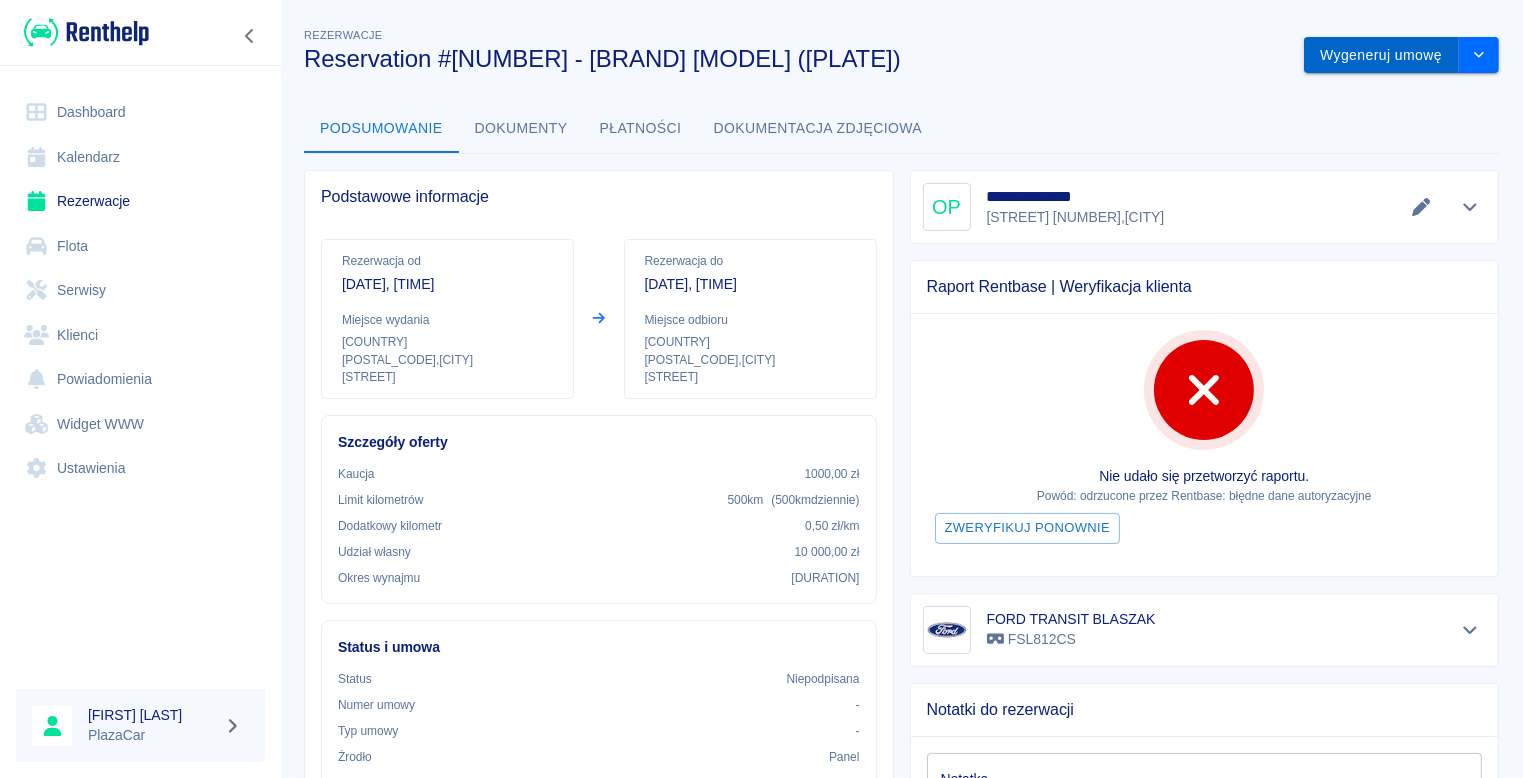 click on "Wygeneruj umowę" at bounding box center (1381, 55) 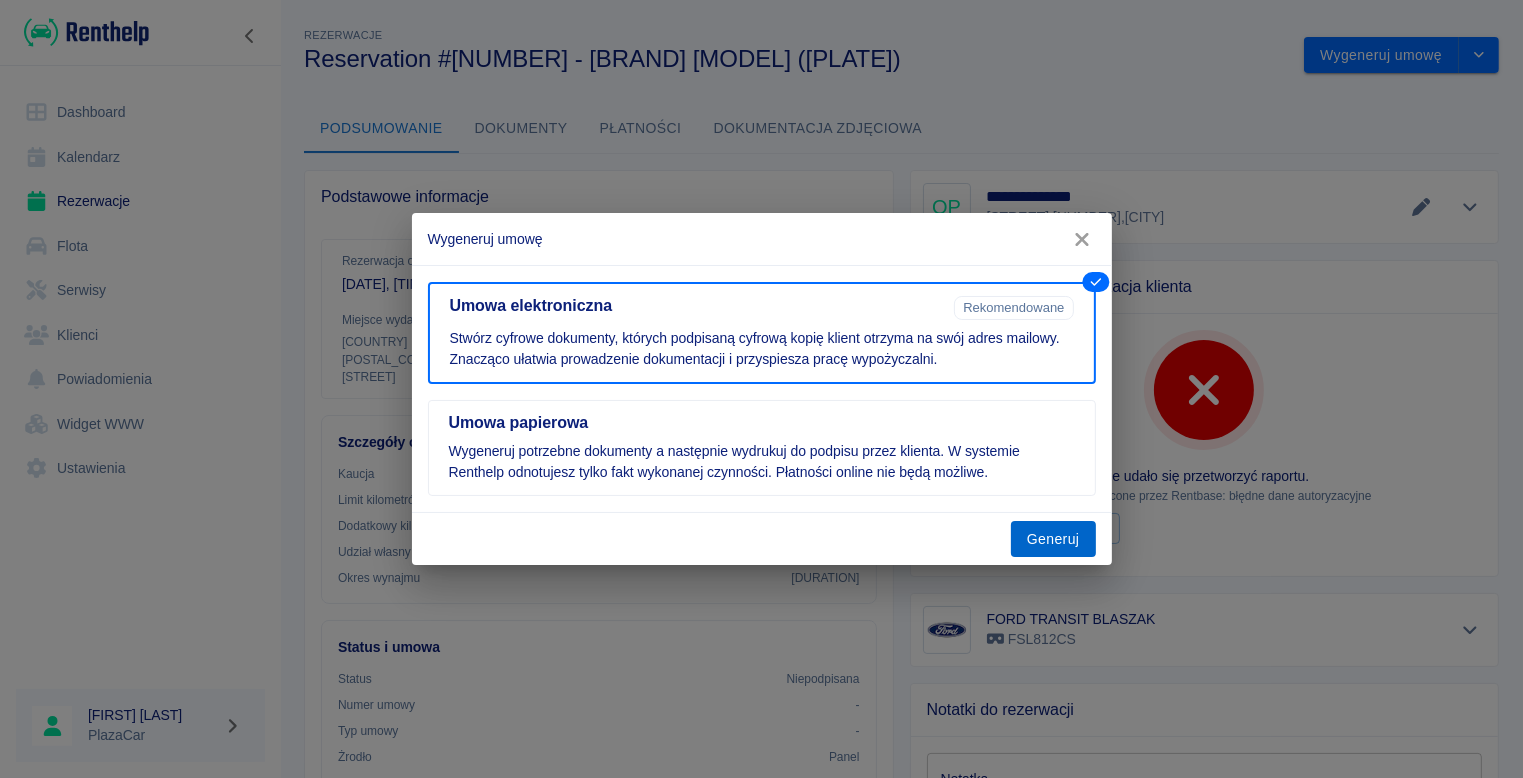 click on "Generuj" at bounding box center [1053, 539] 